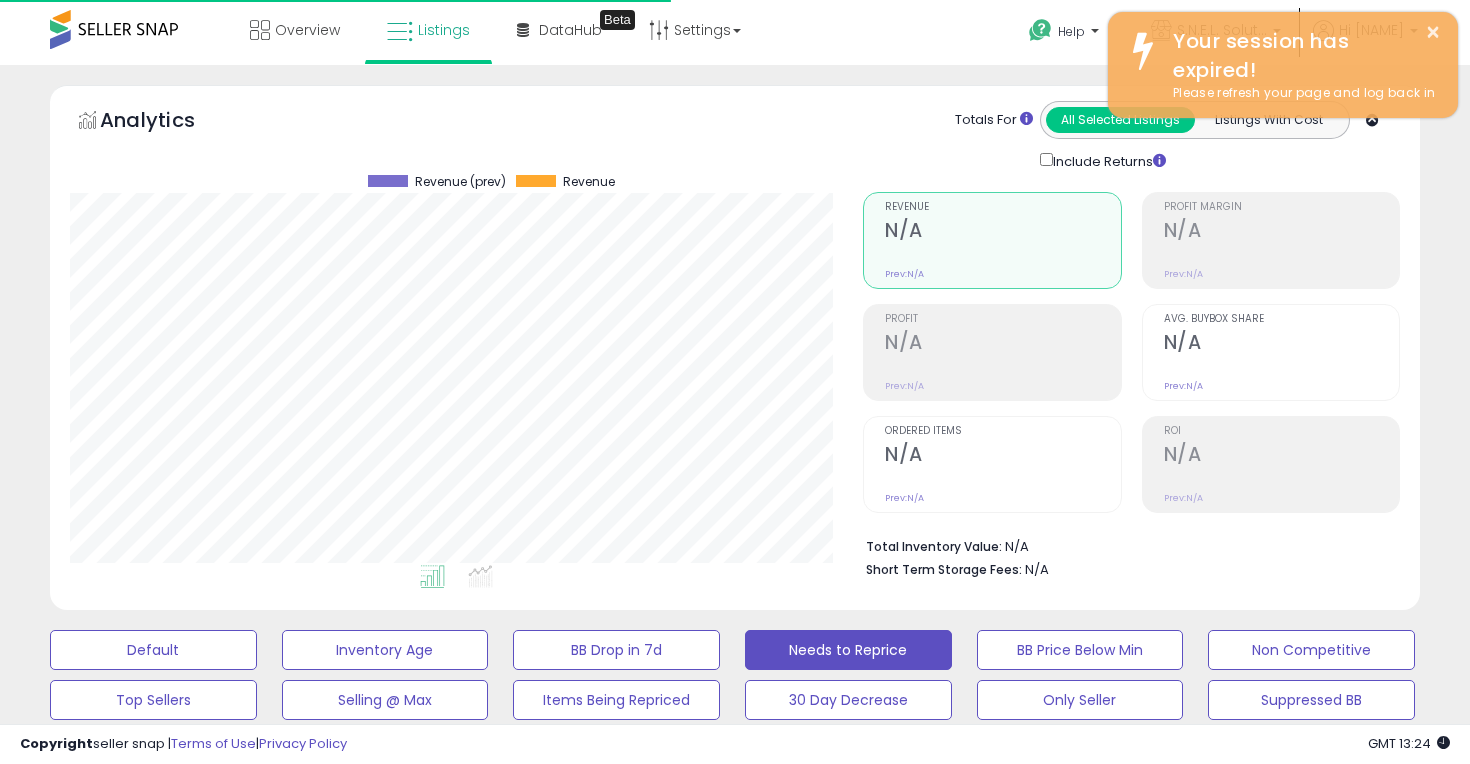 select on "**" 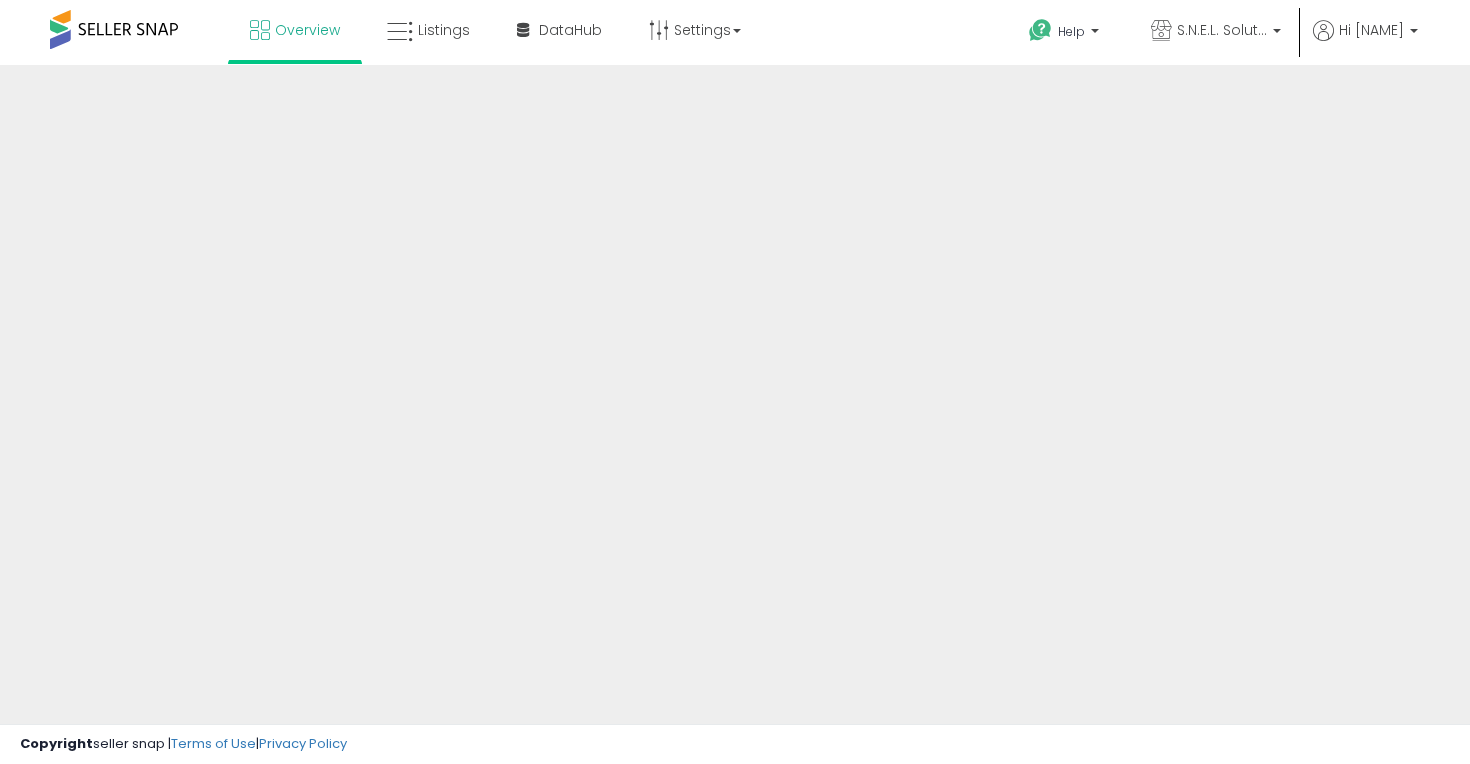 scroll, scrollTop: 0, scrollLeft: 0, axis: both 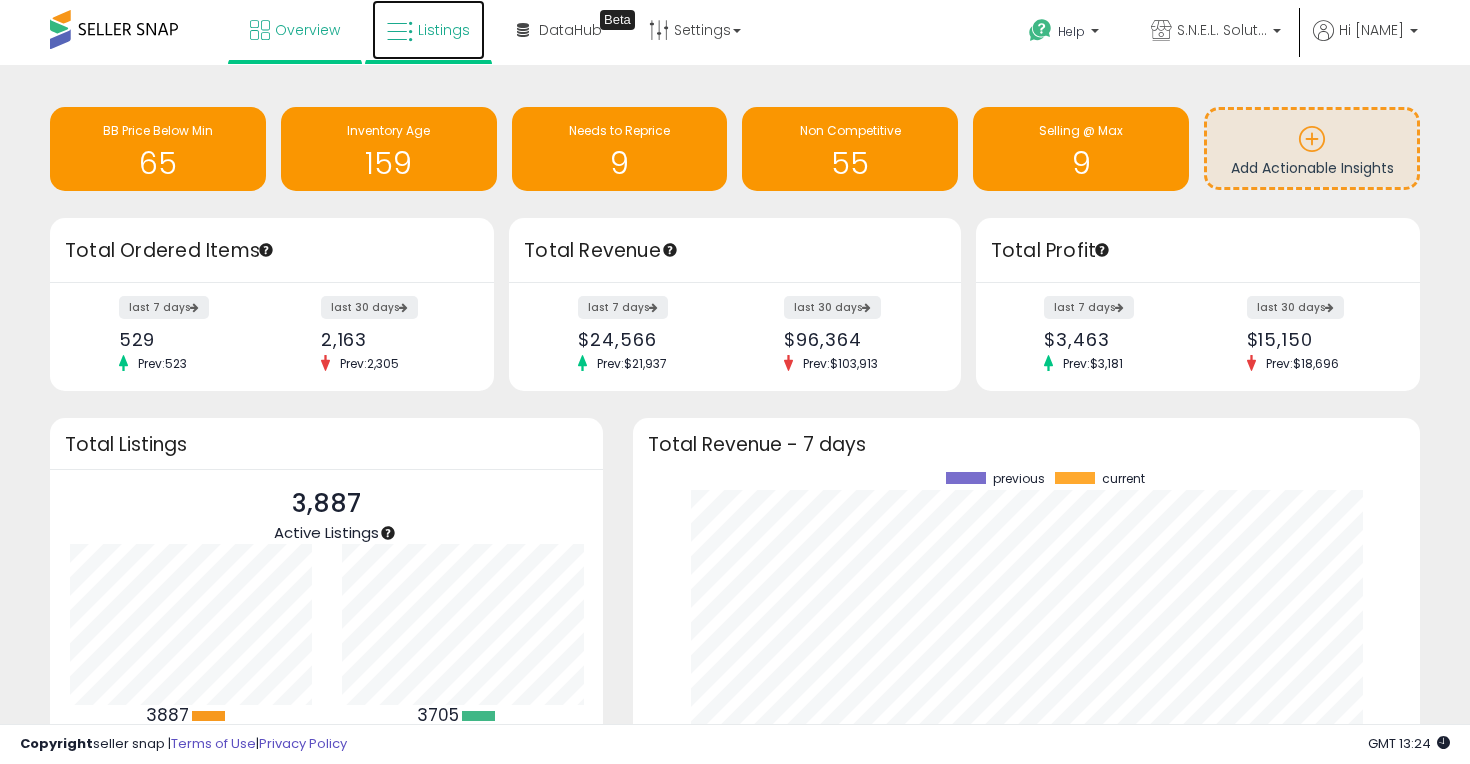 click at bounding box center (400, 32) 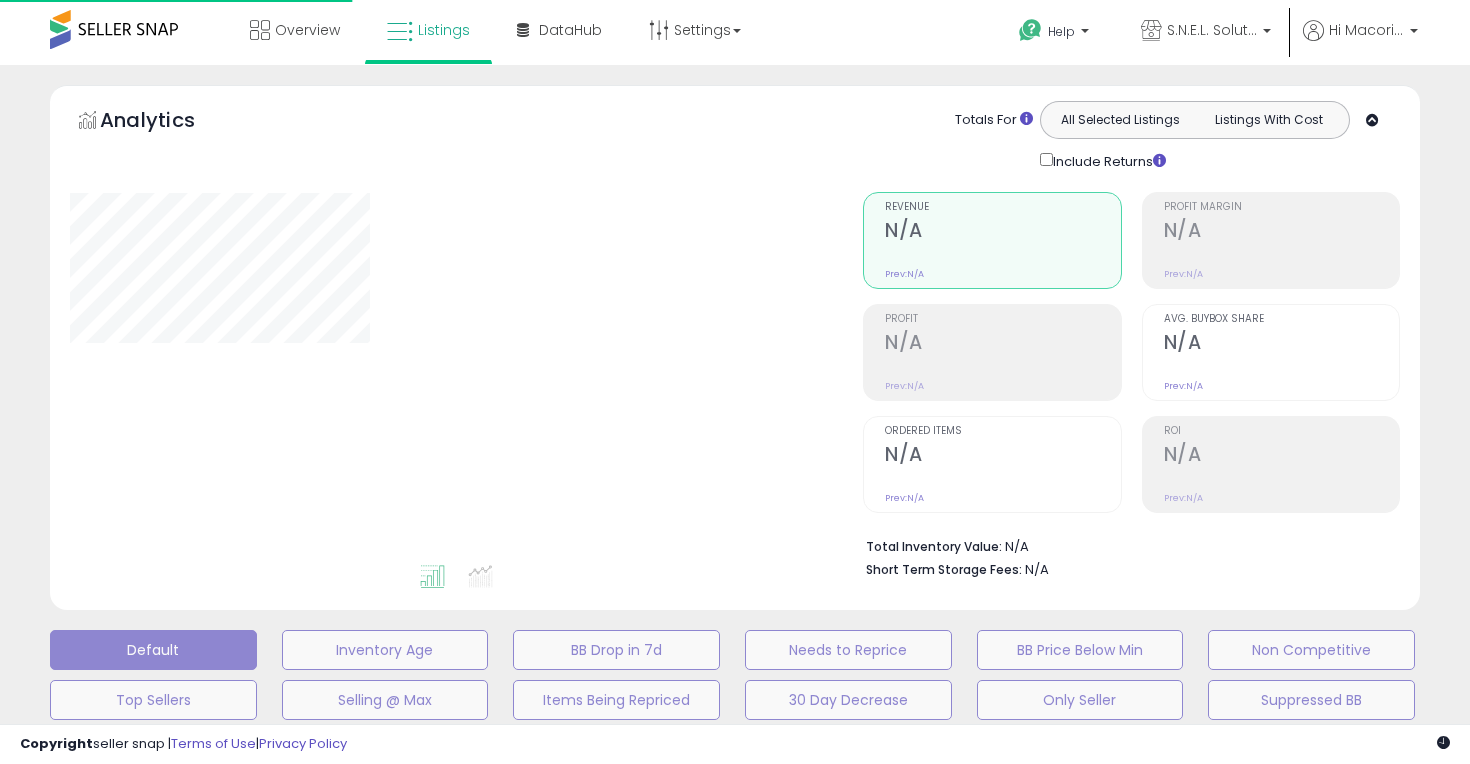 scroll, scrollTop: 0, scrollLeft: 0, axis: both 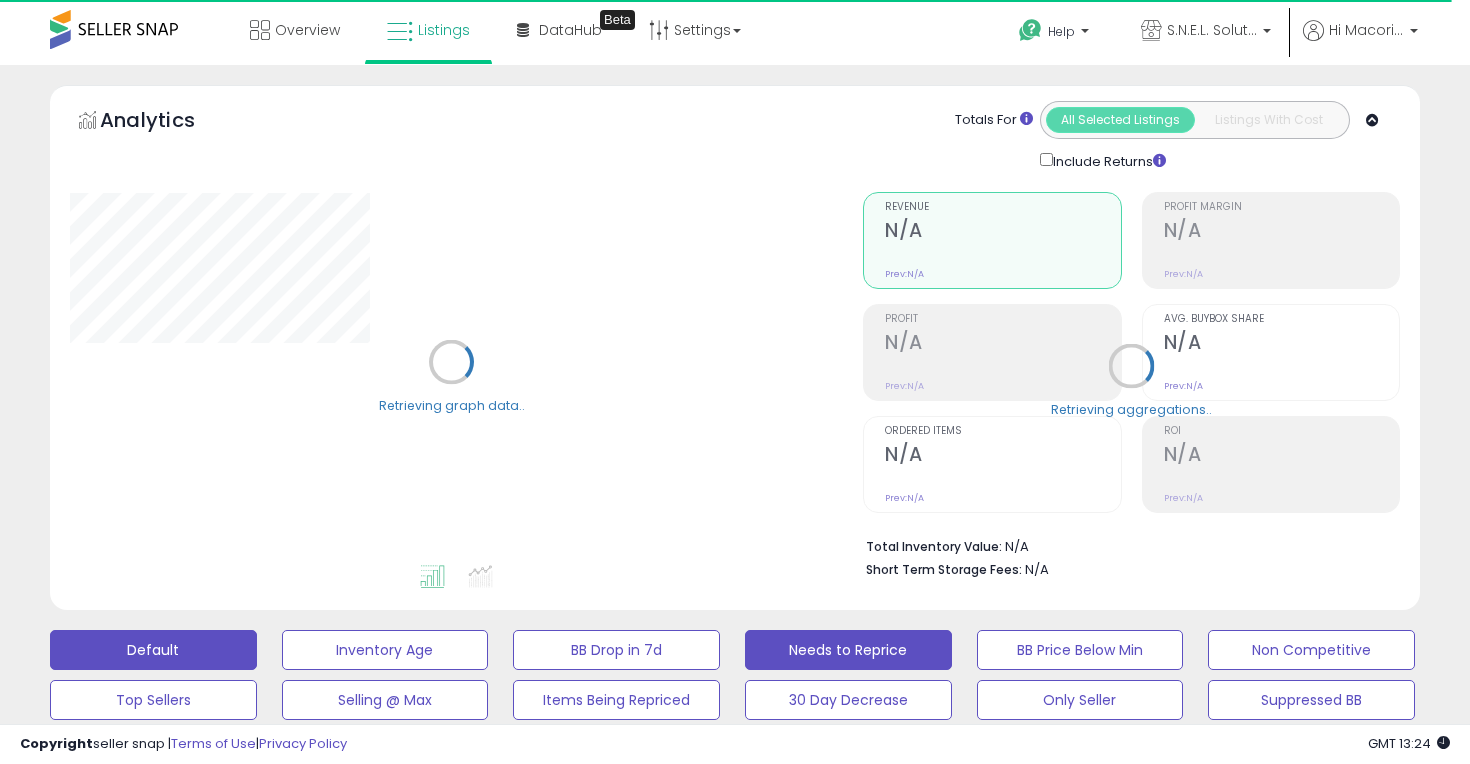 click on "Needs to Reprice" at bounding box center (385, 650) 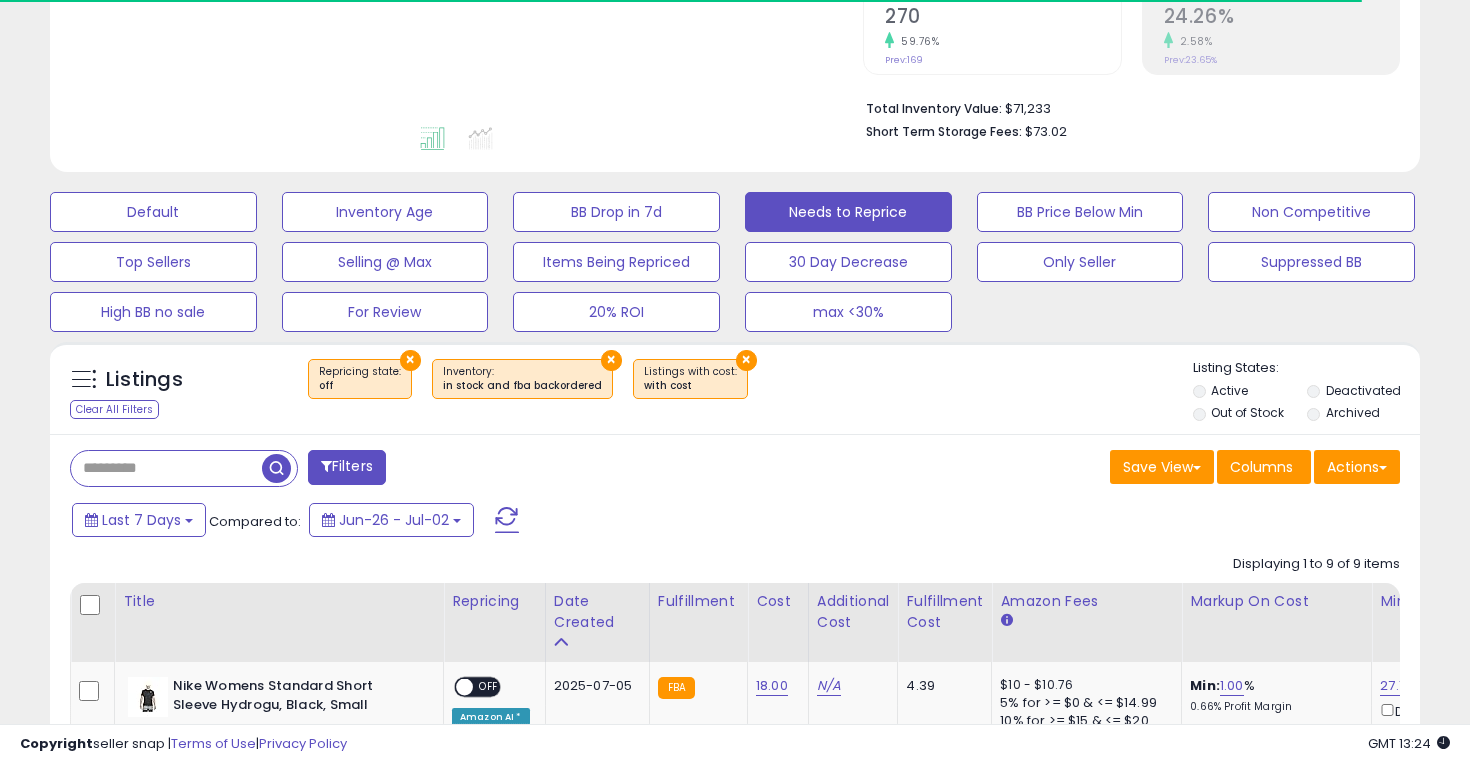 scroll, scrollTop: 460, scrollLeft: 0, axis: vertical 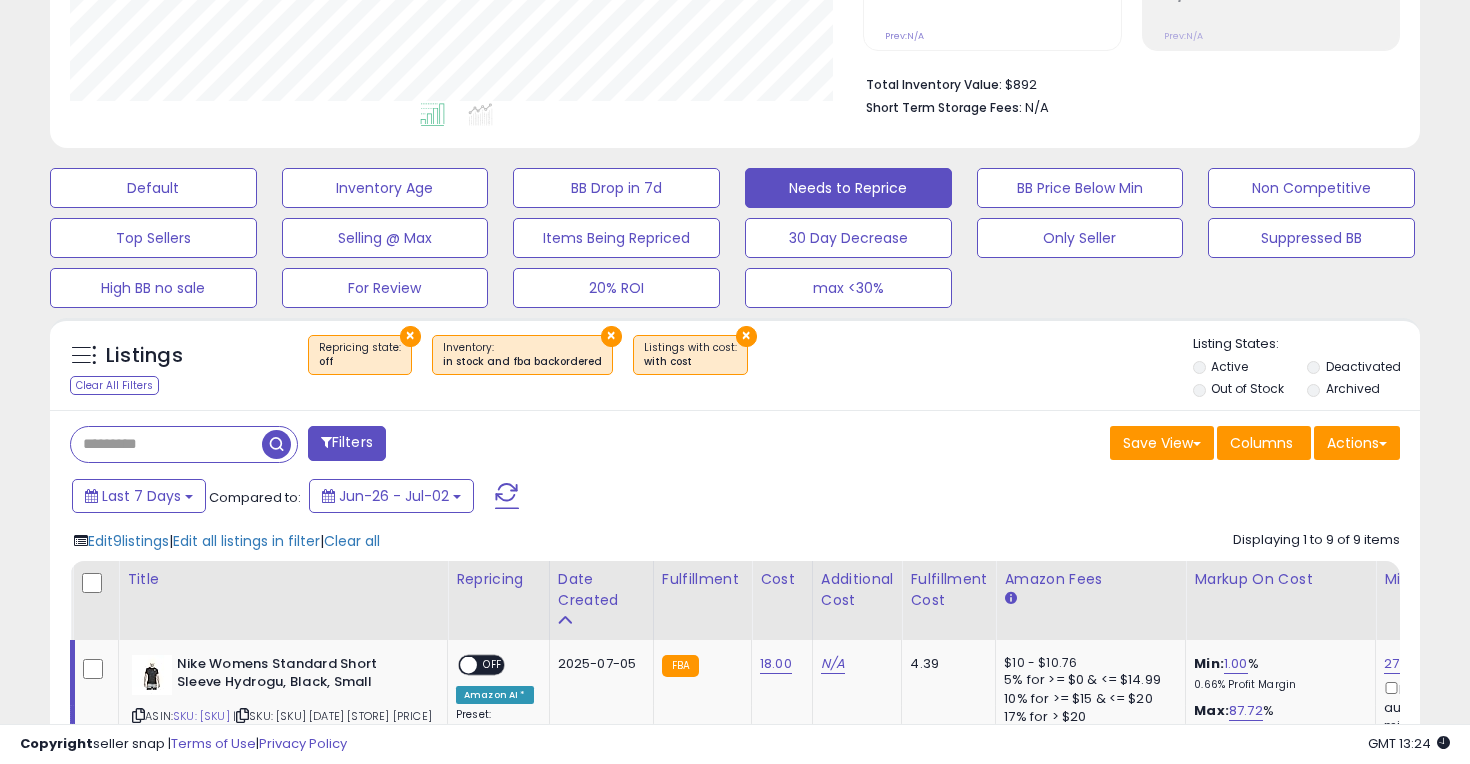 click on "Edit 9 listings | Edit all listings in filter | Clear all
Displaying 1 to 9 of 9 items
Title
Repricing
Date Created Cost" 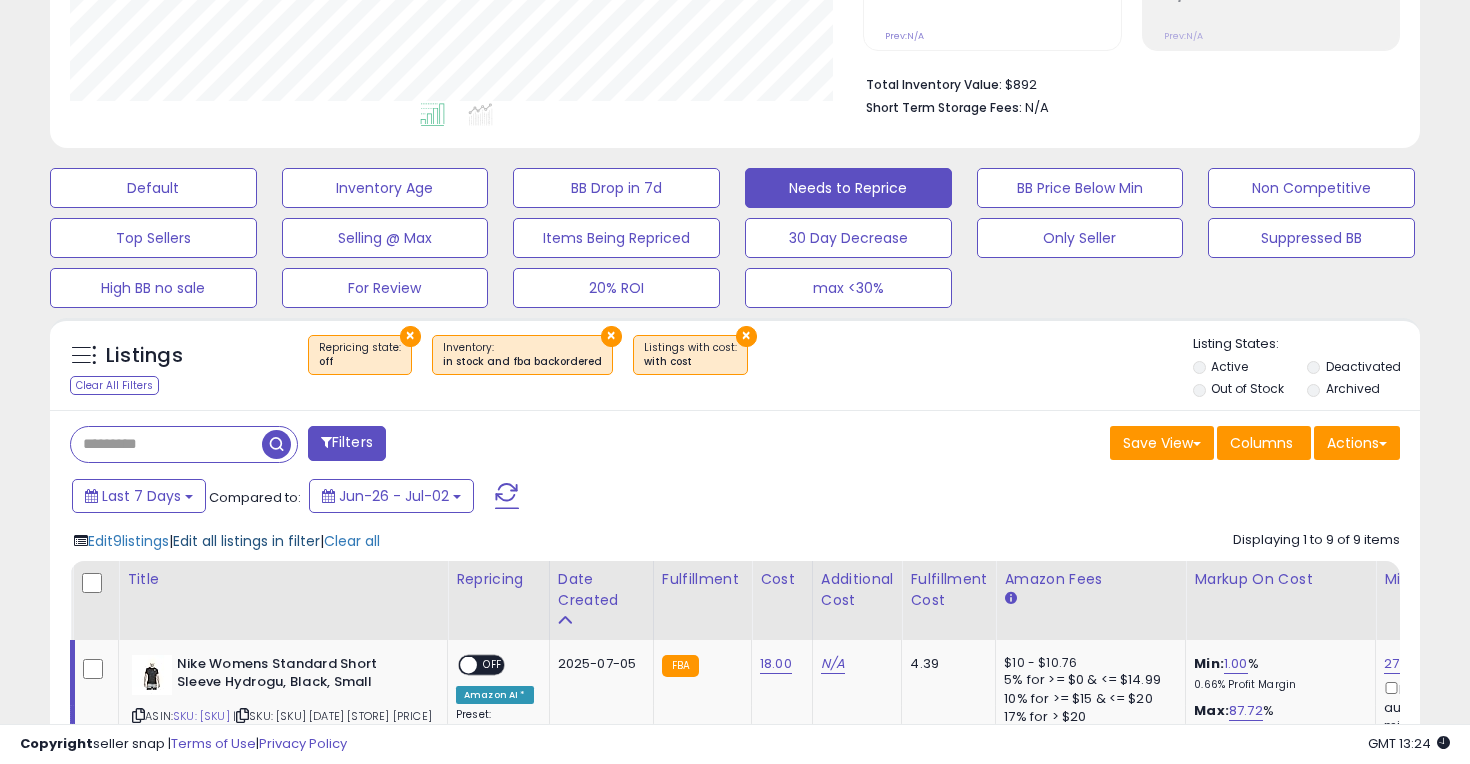 click on "Edit all listings in filter" at bounding box center (246, 541) 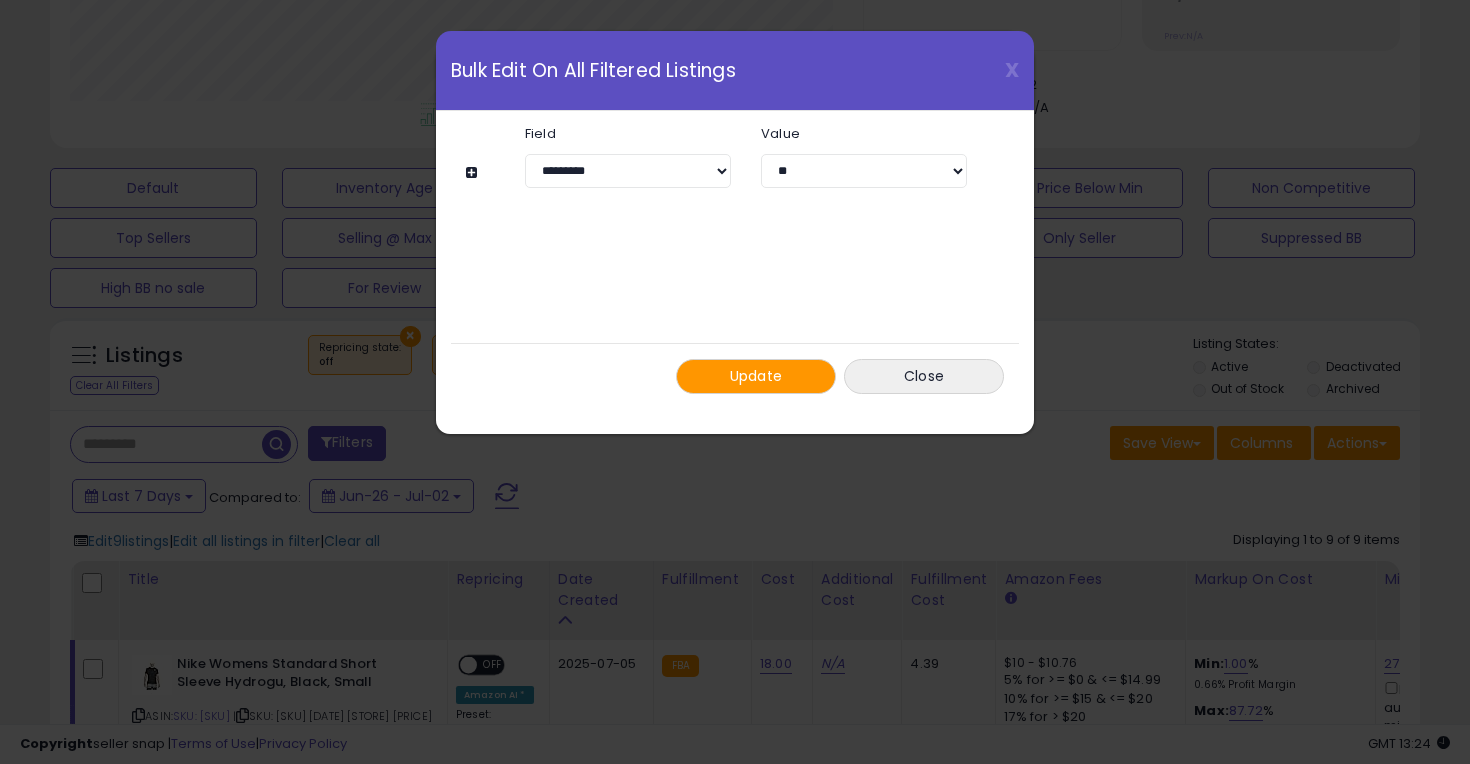 click on "Update" at bounding box center (756, 376) 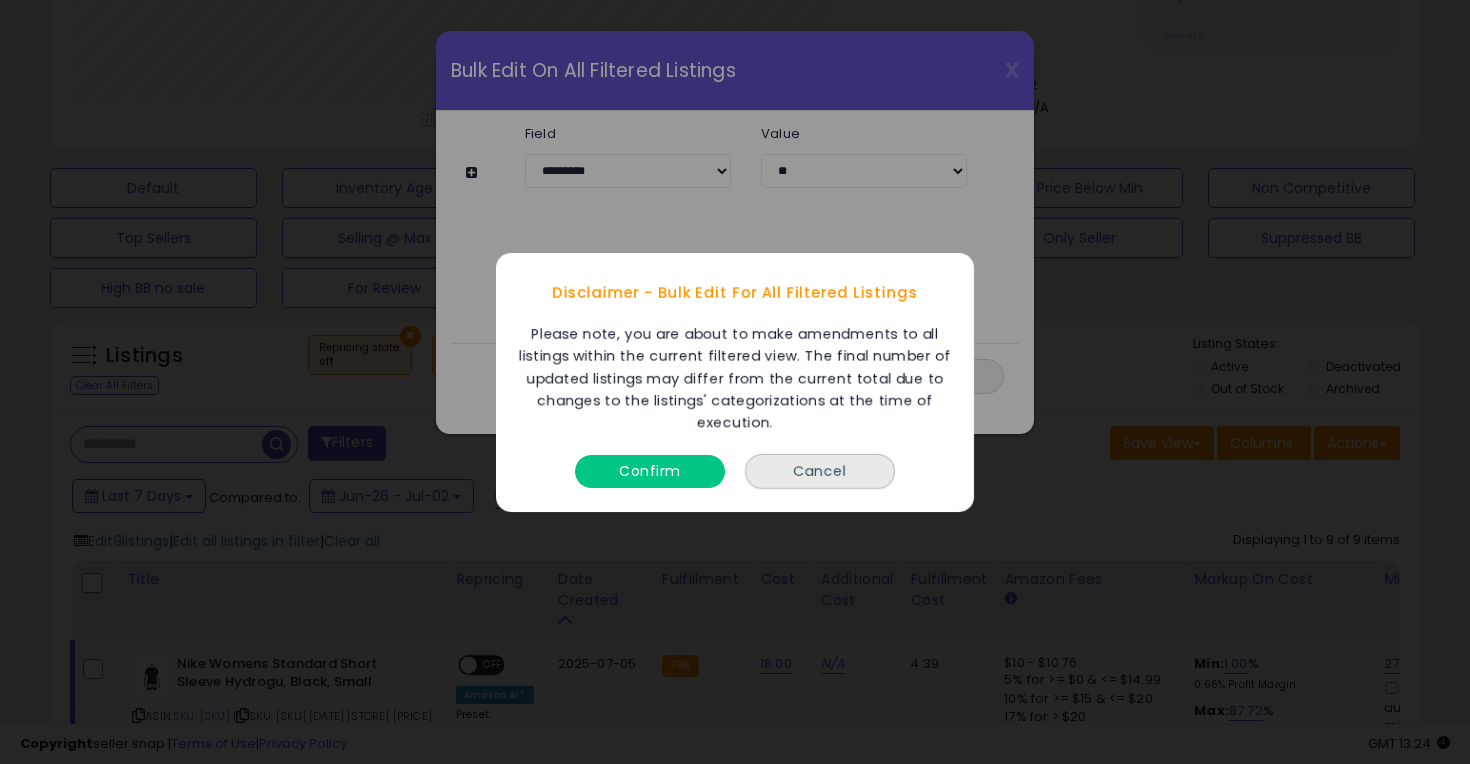 click on "Confirm" at bounding box center (650, 470) 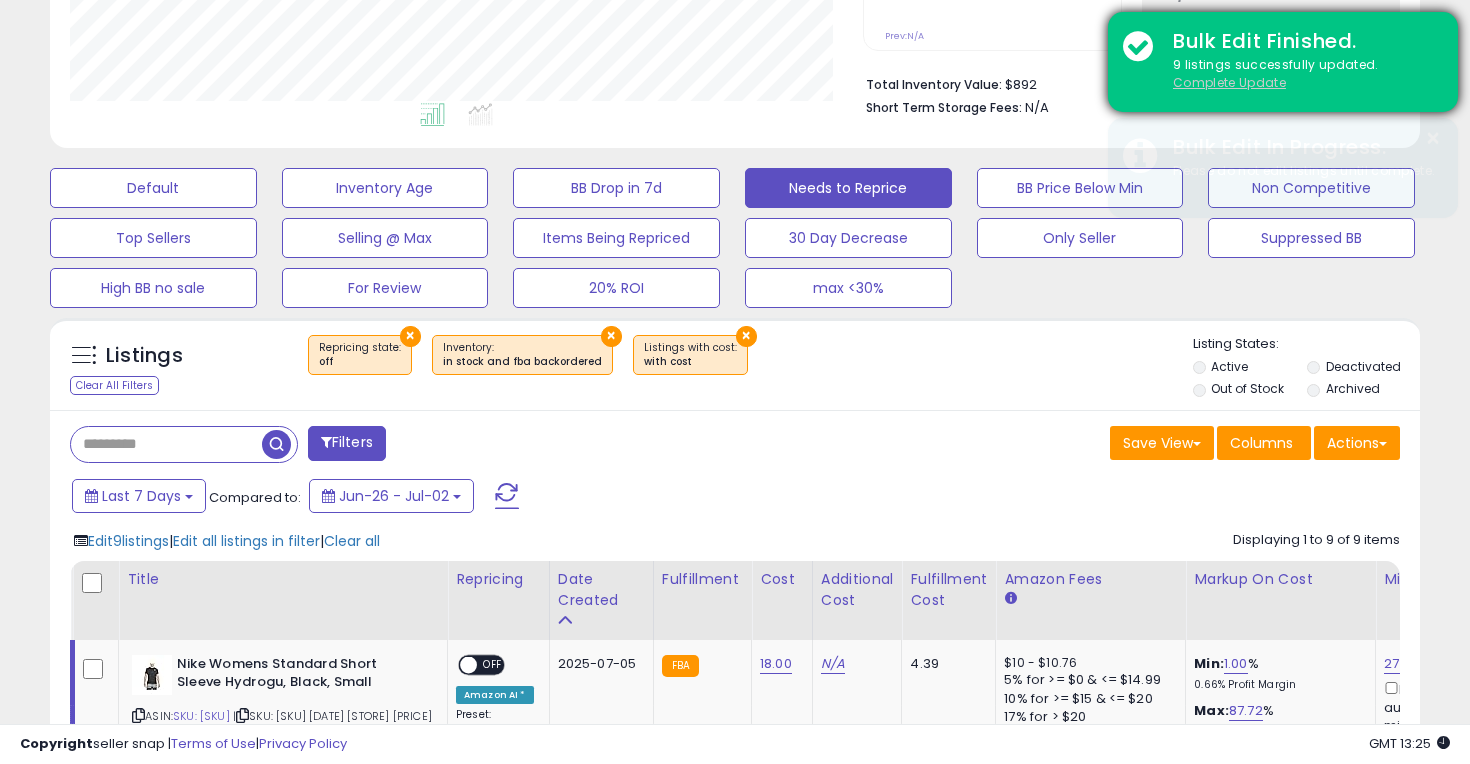 click on "Complete Update" at bounding box center [1229, 82] 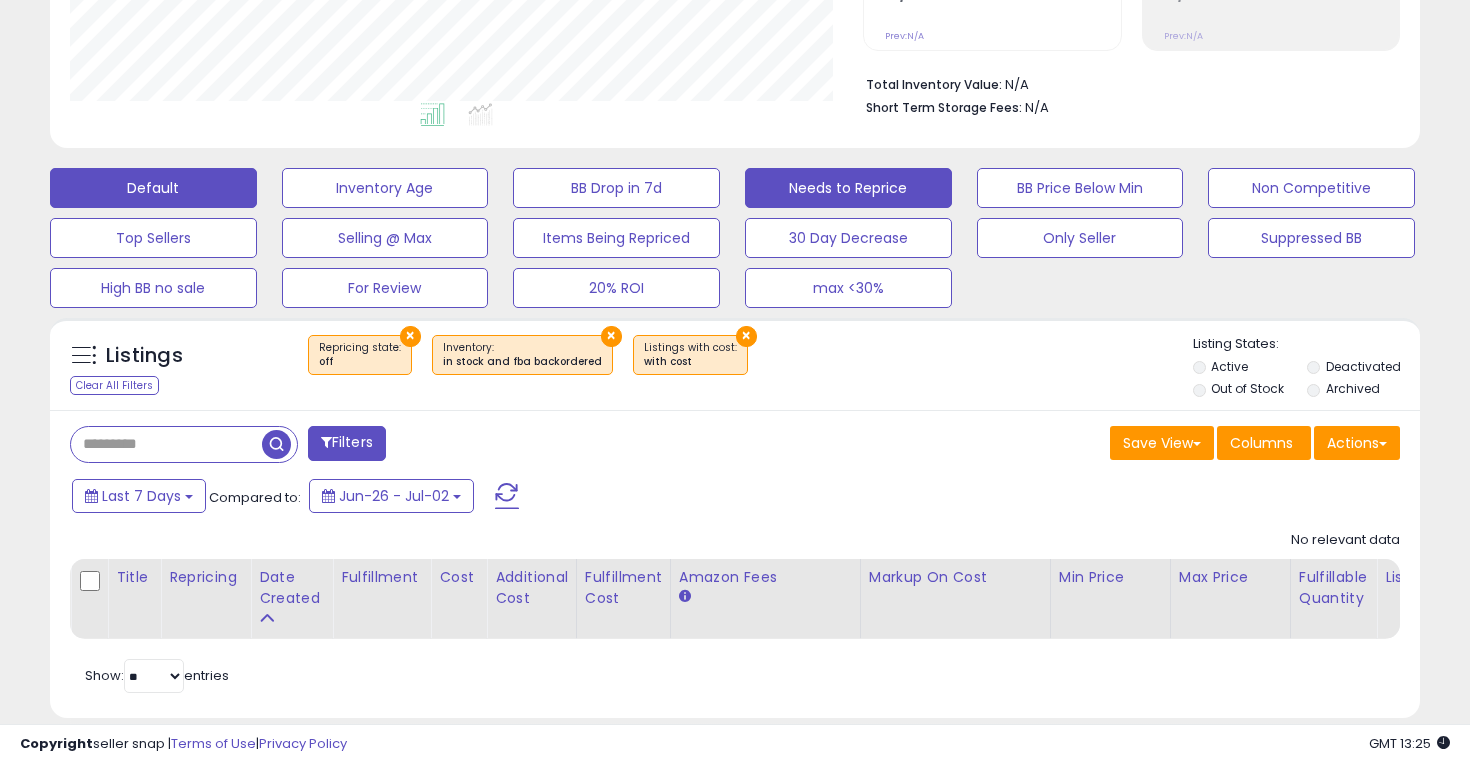click on "Default" at bounding box center [153, 188] 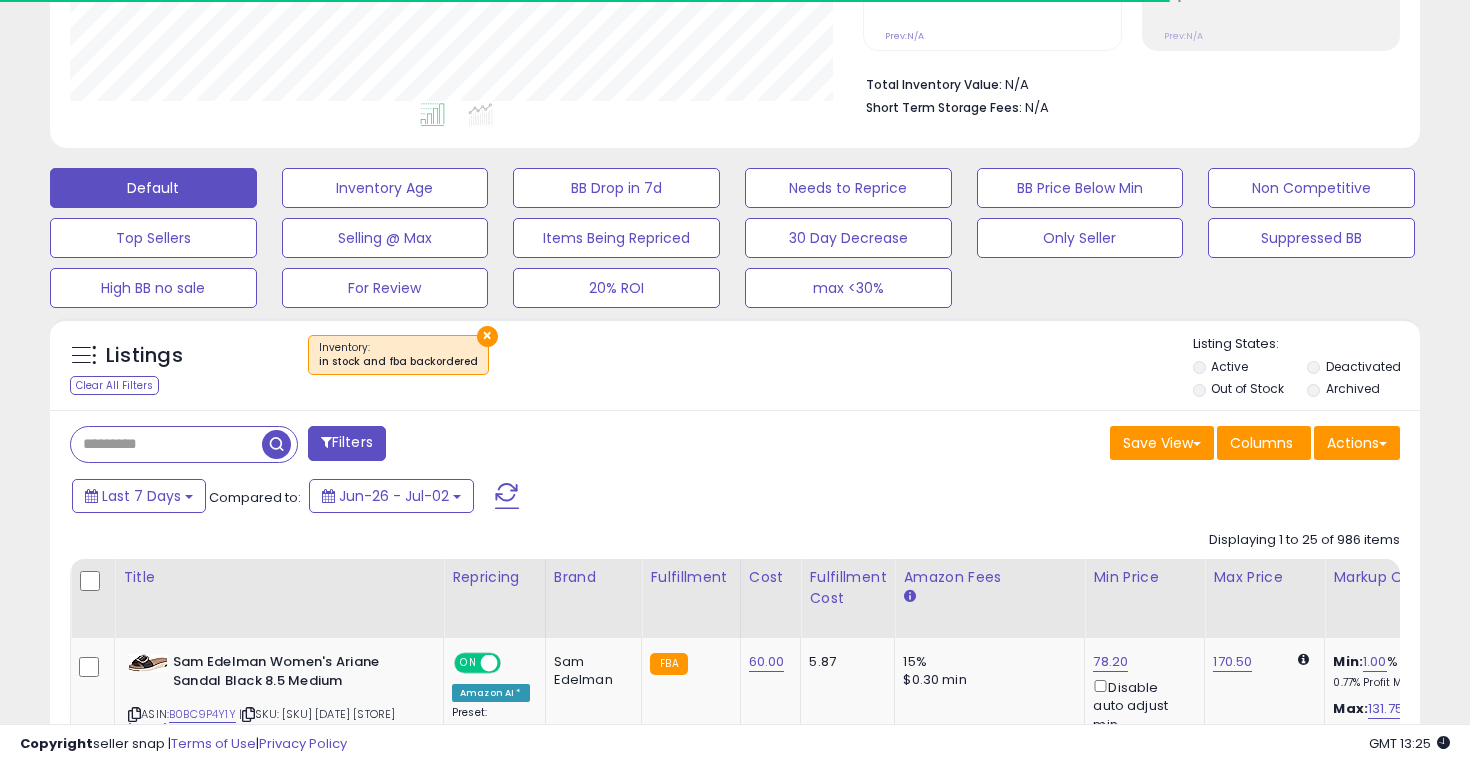 select on "**" 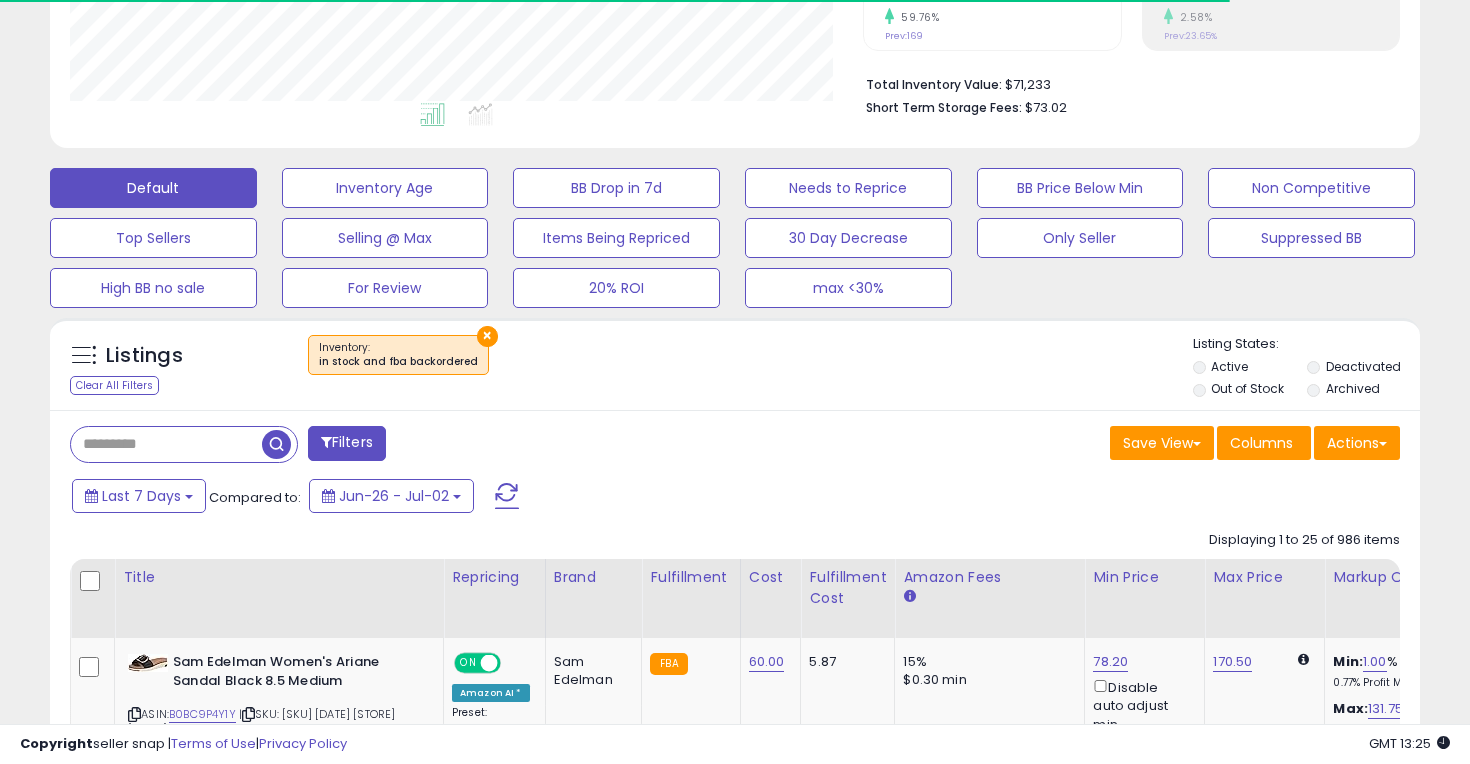click on "Deactivated" at bounding box center (1362, 369) 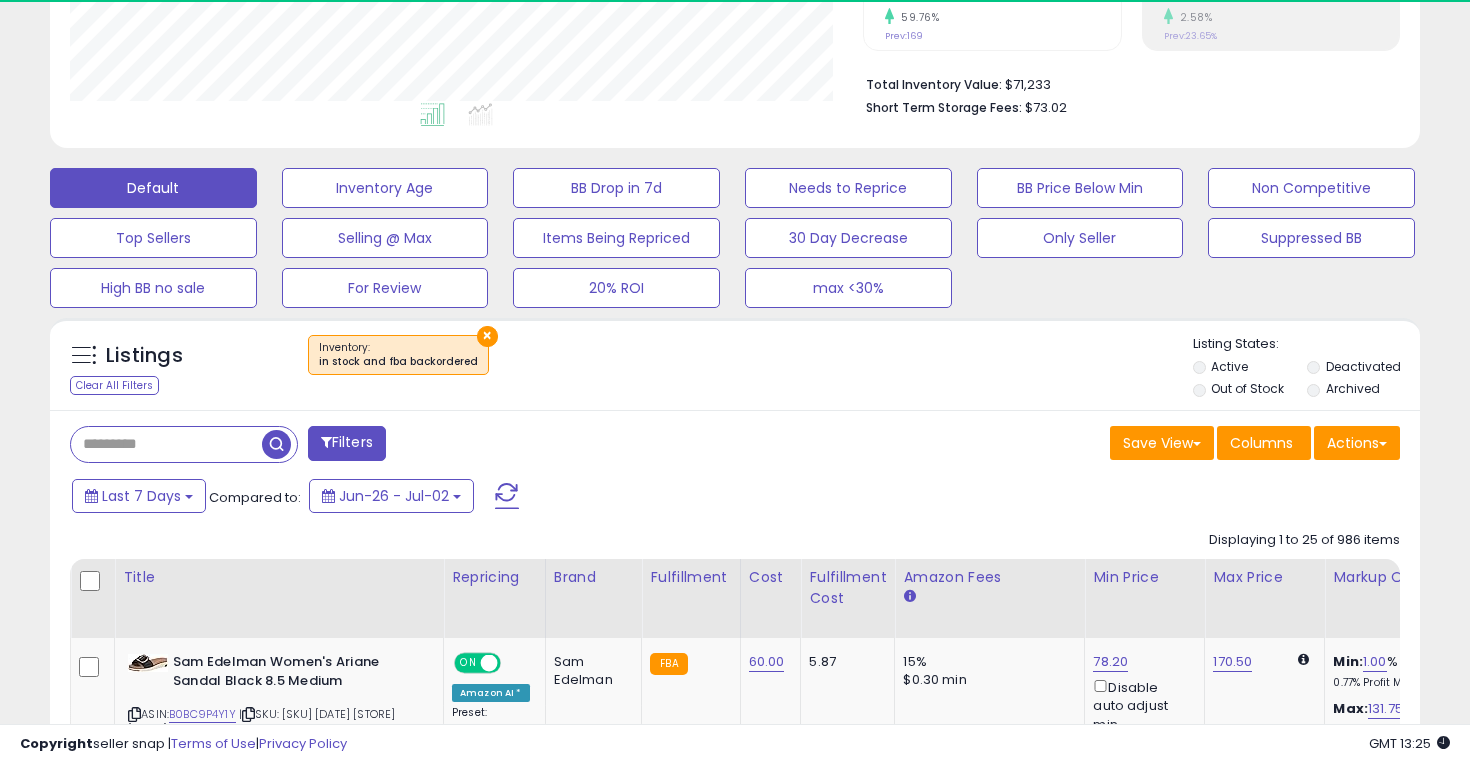 scroll, scrollTop: 999590, scrollLeft: 999206, axis: both 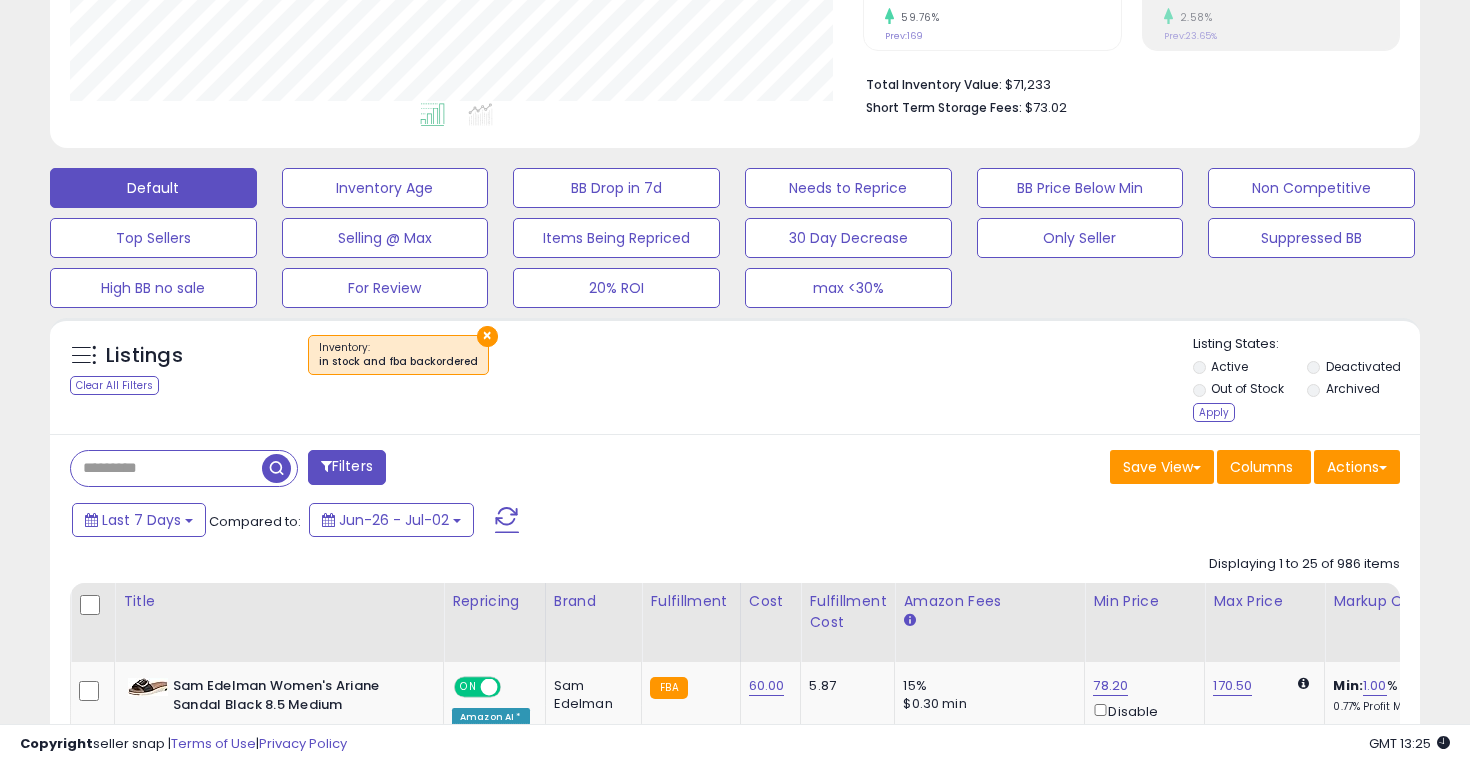 click on "Deactivated" at bounding box center (1362, 369) 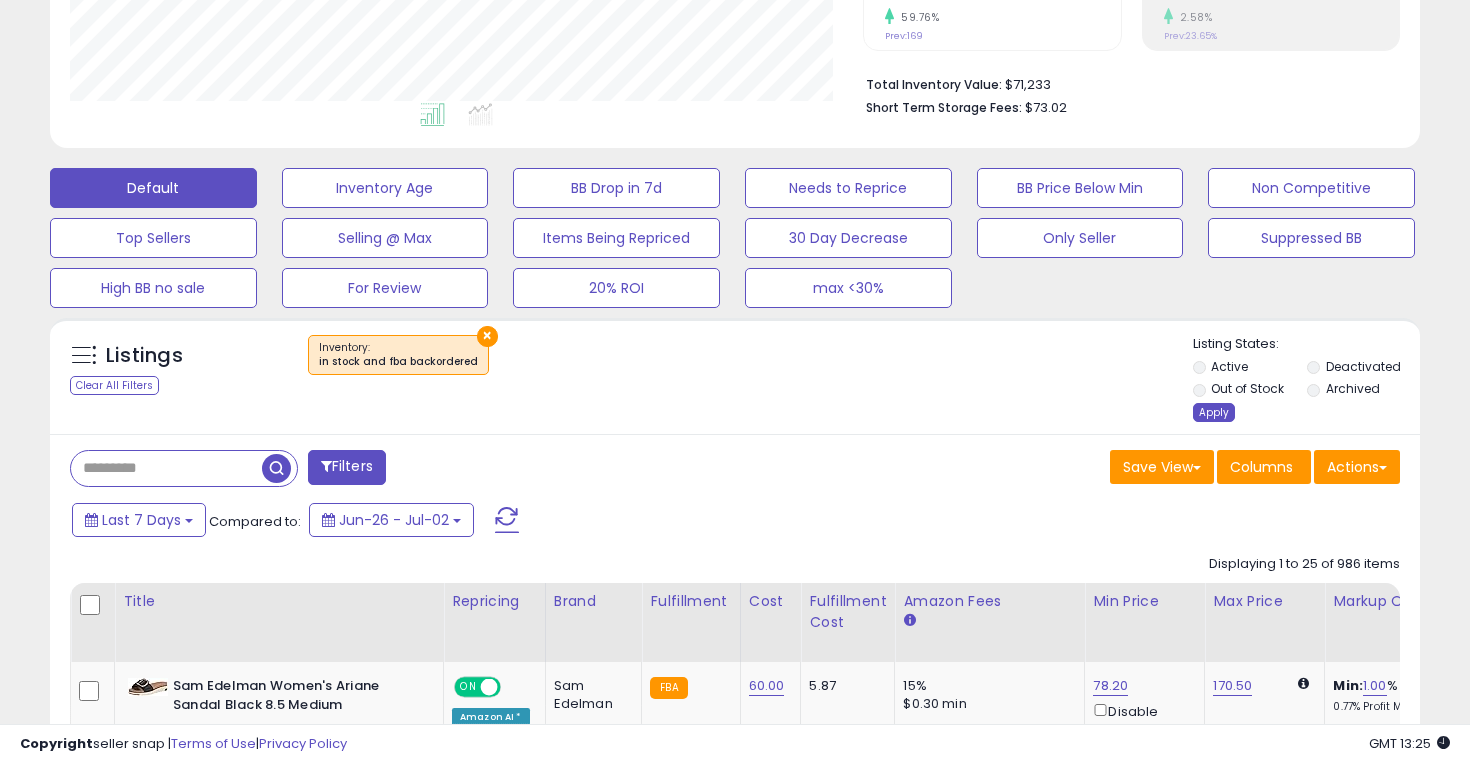 click on "Apply" at bounding box center (1214, 412) 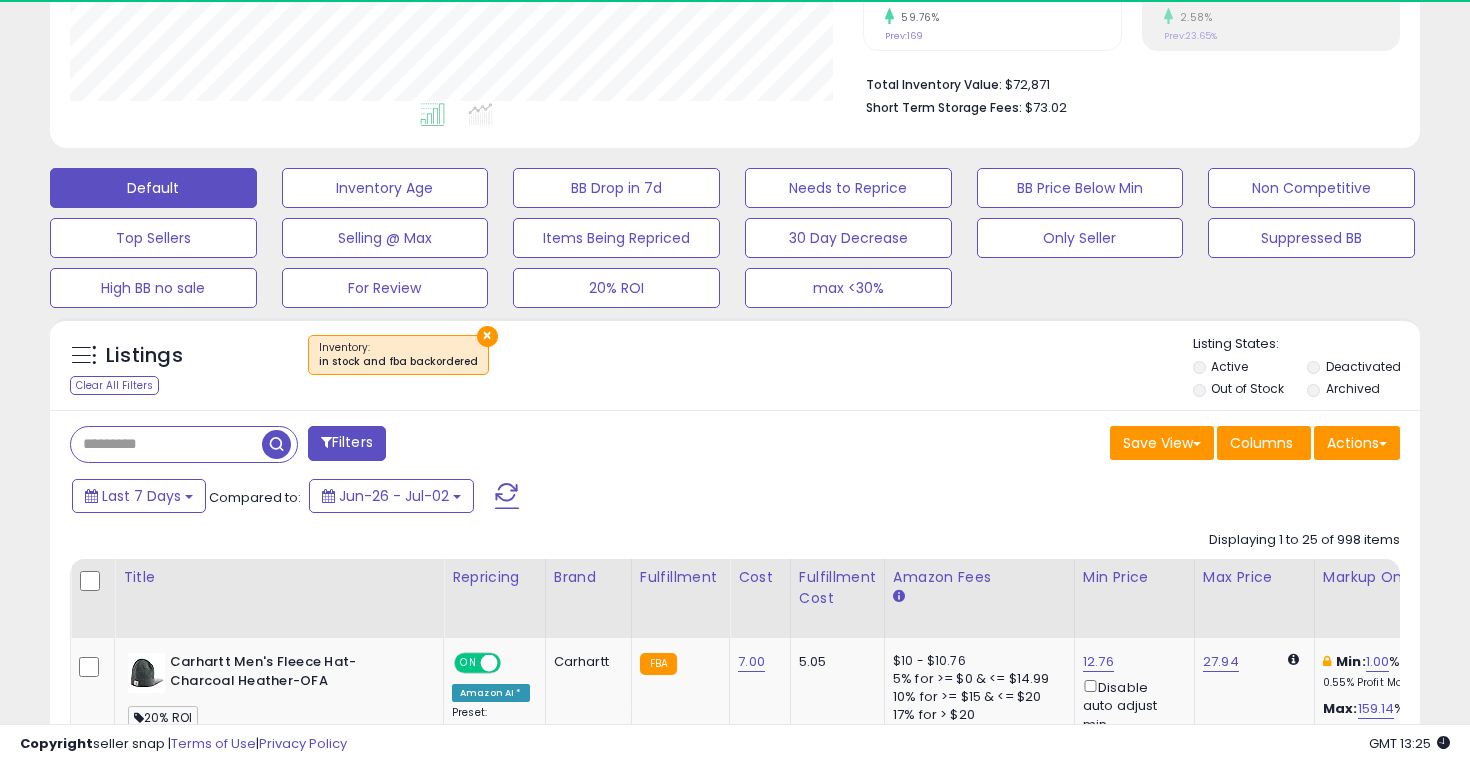 scroll, scrollTop: 999590, scrollLeft: 999206, axis: both 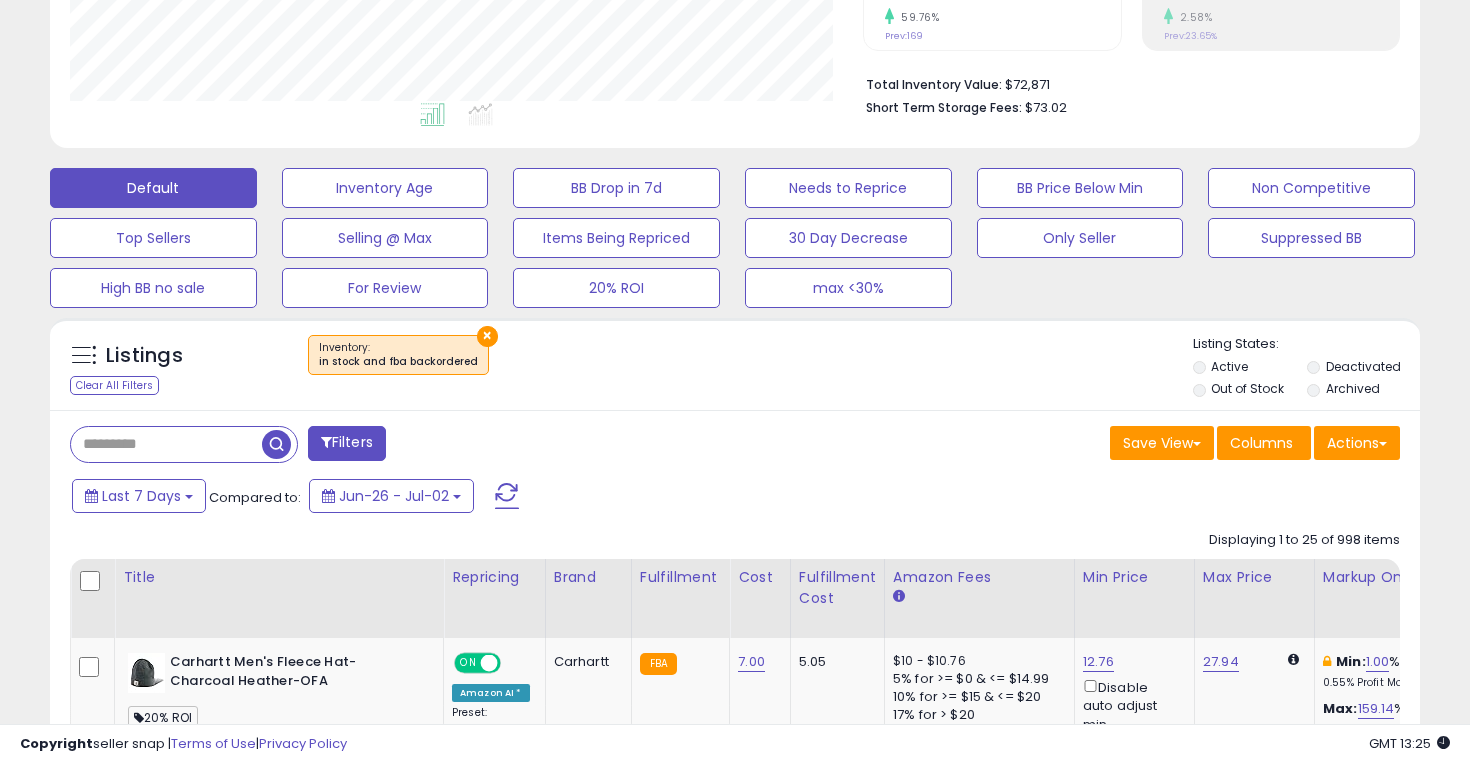 click on "×" at bounding box center [487, 336] 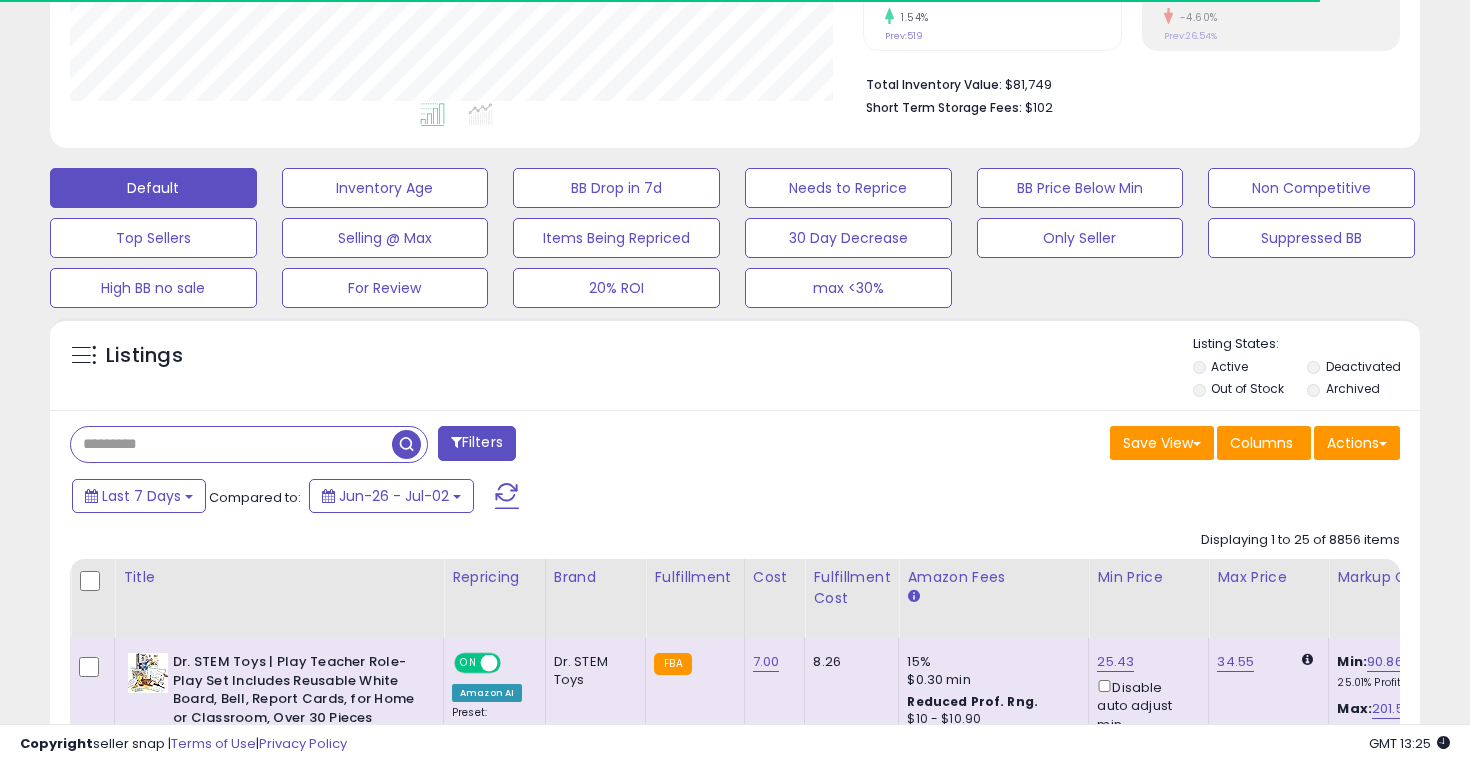 click at bounding box center (231, 444) 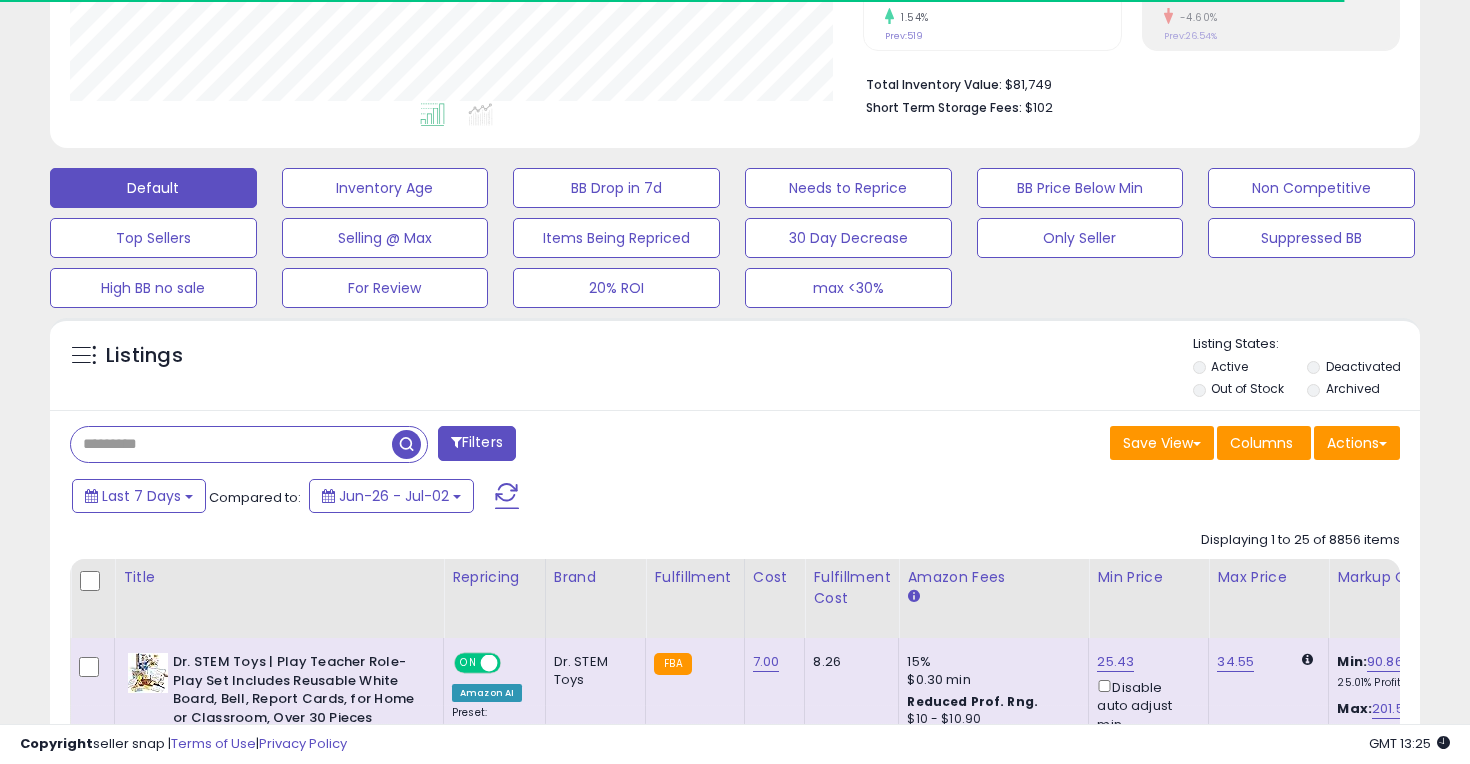 paste on "**********" 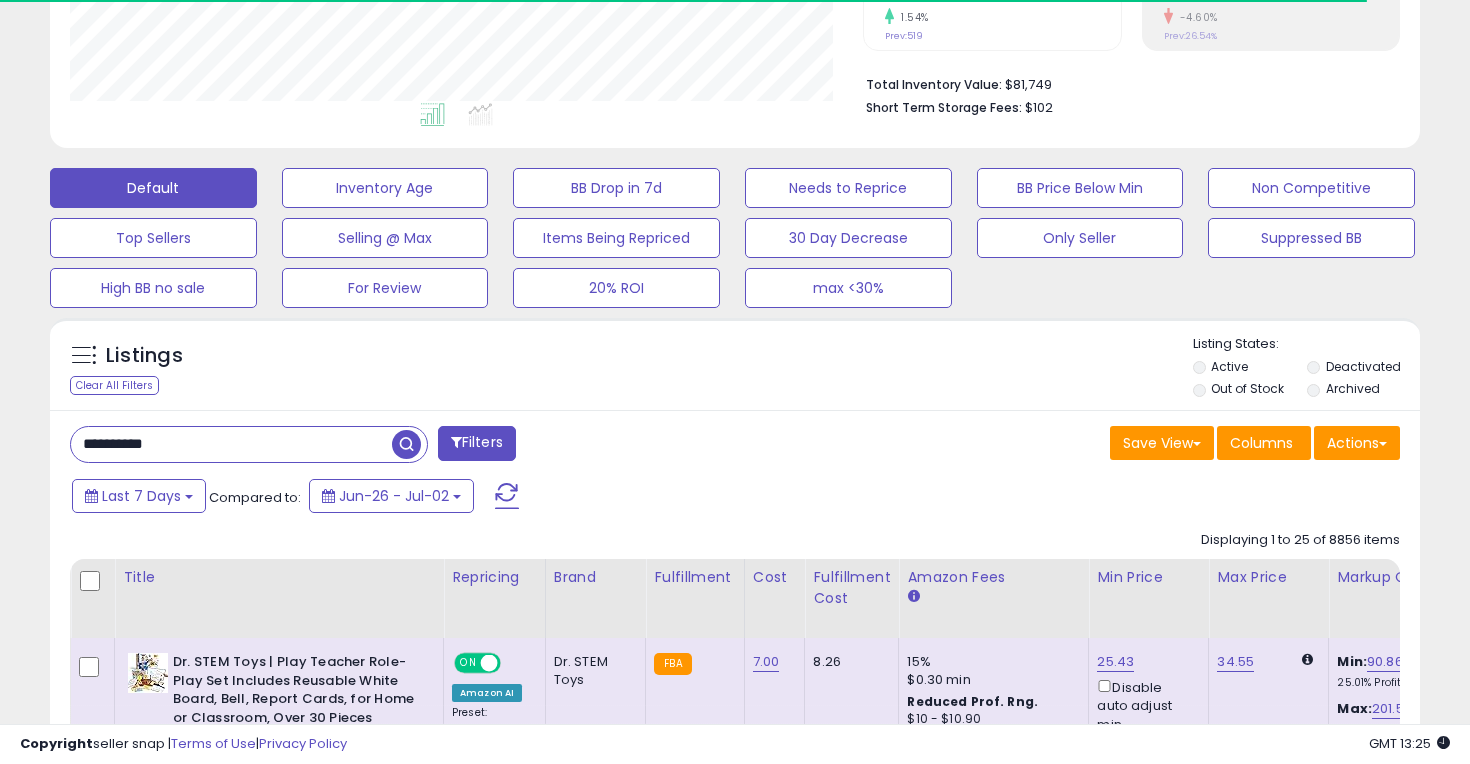 type on "**********" 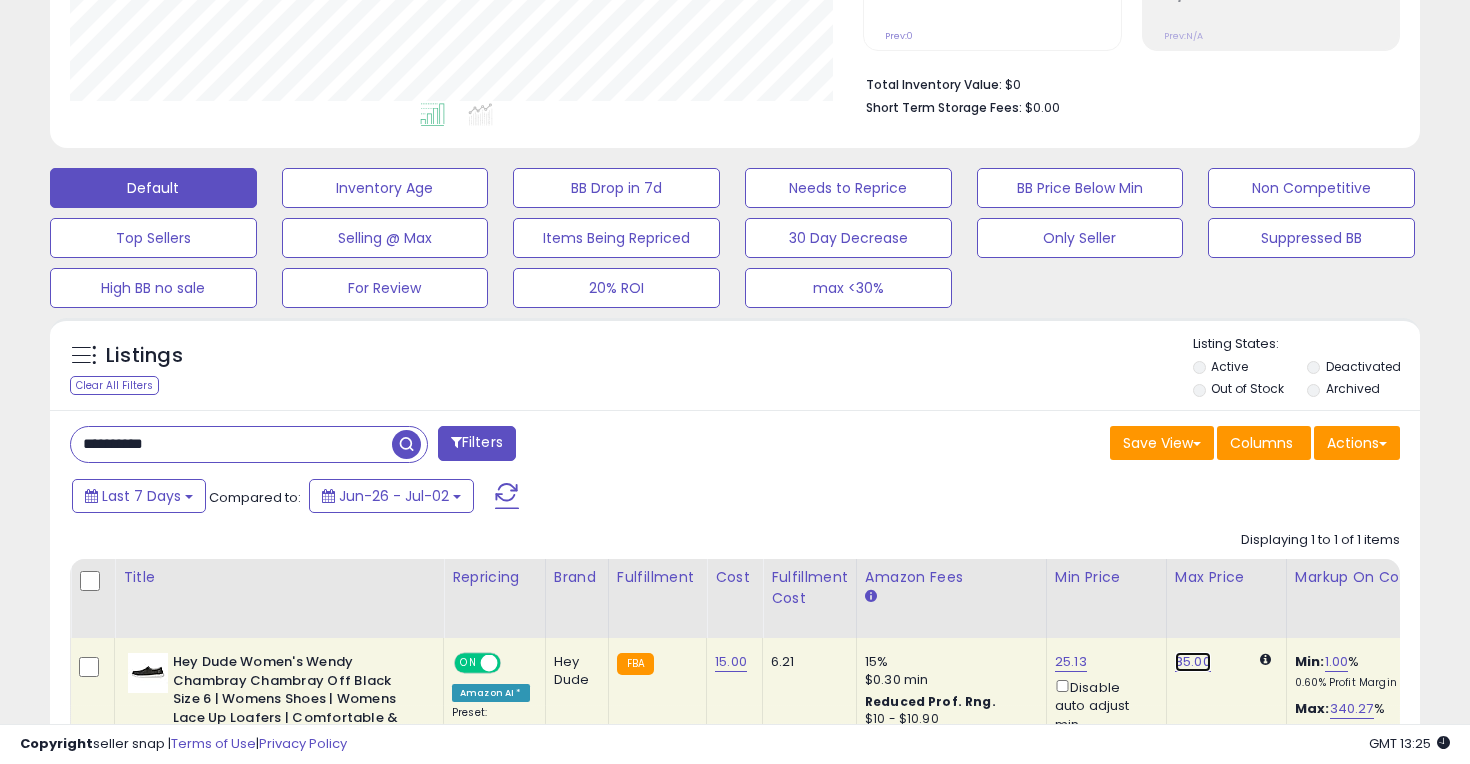 click on "85.00" at bounding box center [1193, 662] 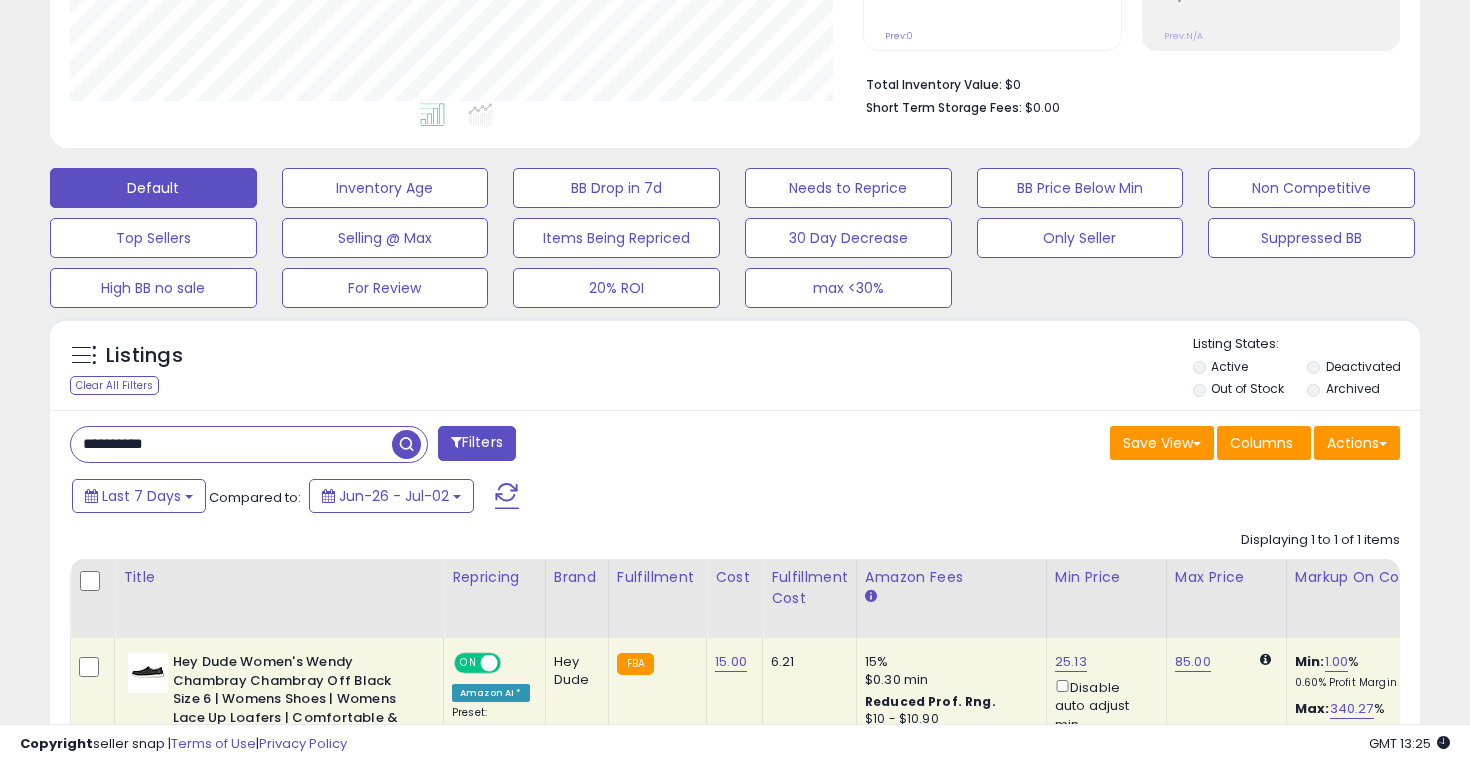 scroll, scrollTop: 999590, scrollLeft: 999206, axis: both 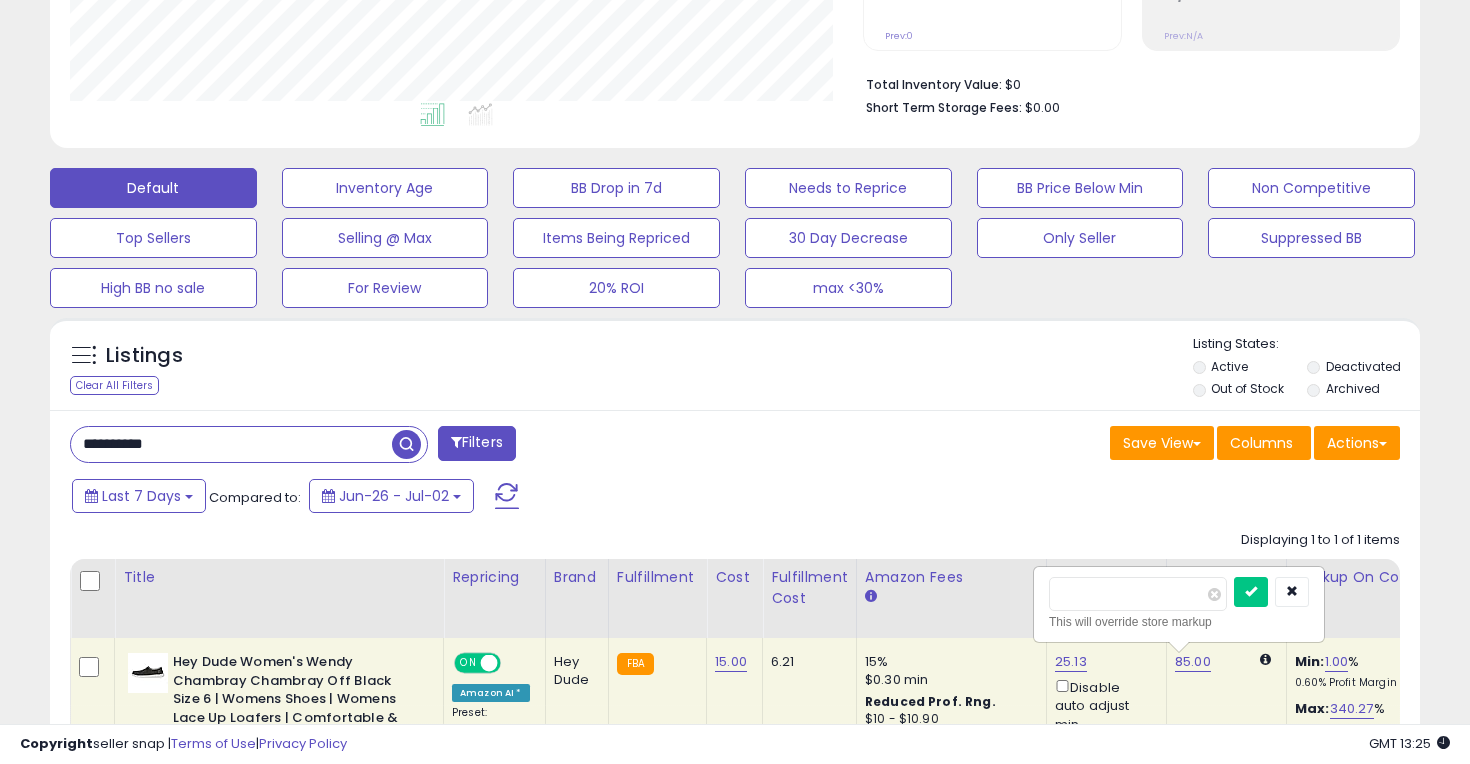 click on "*****" at bounding box center (1138, 594) 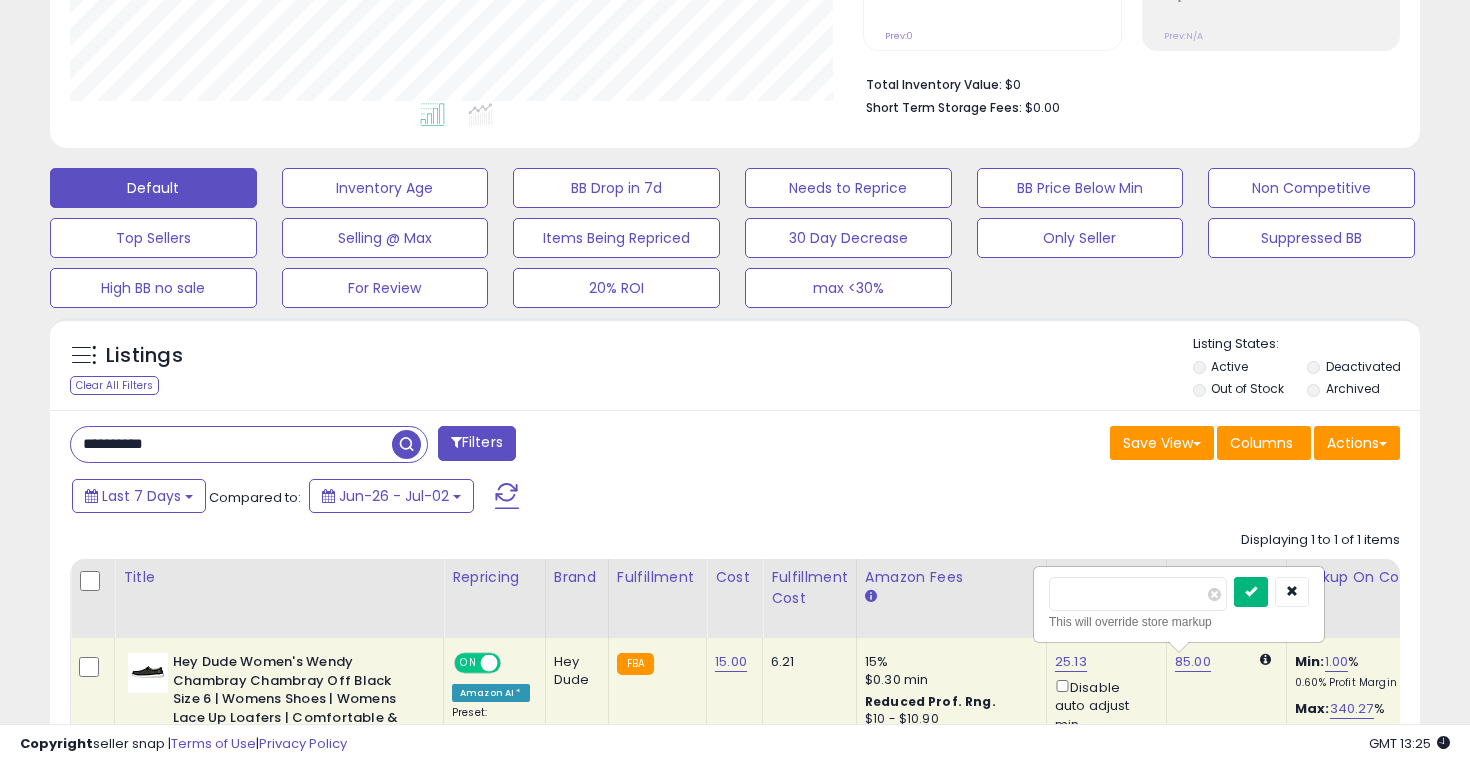 type on "**" 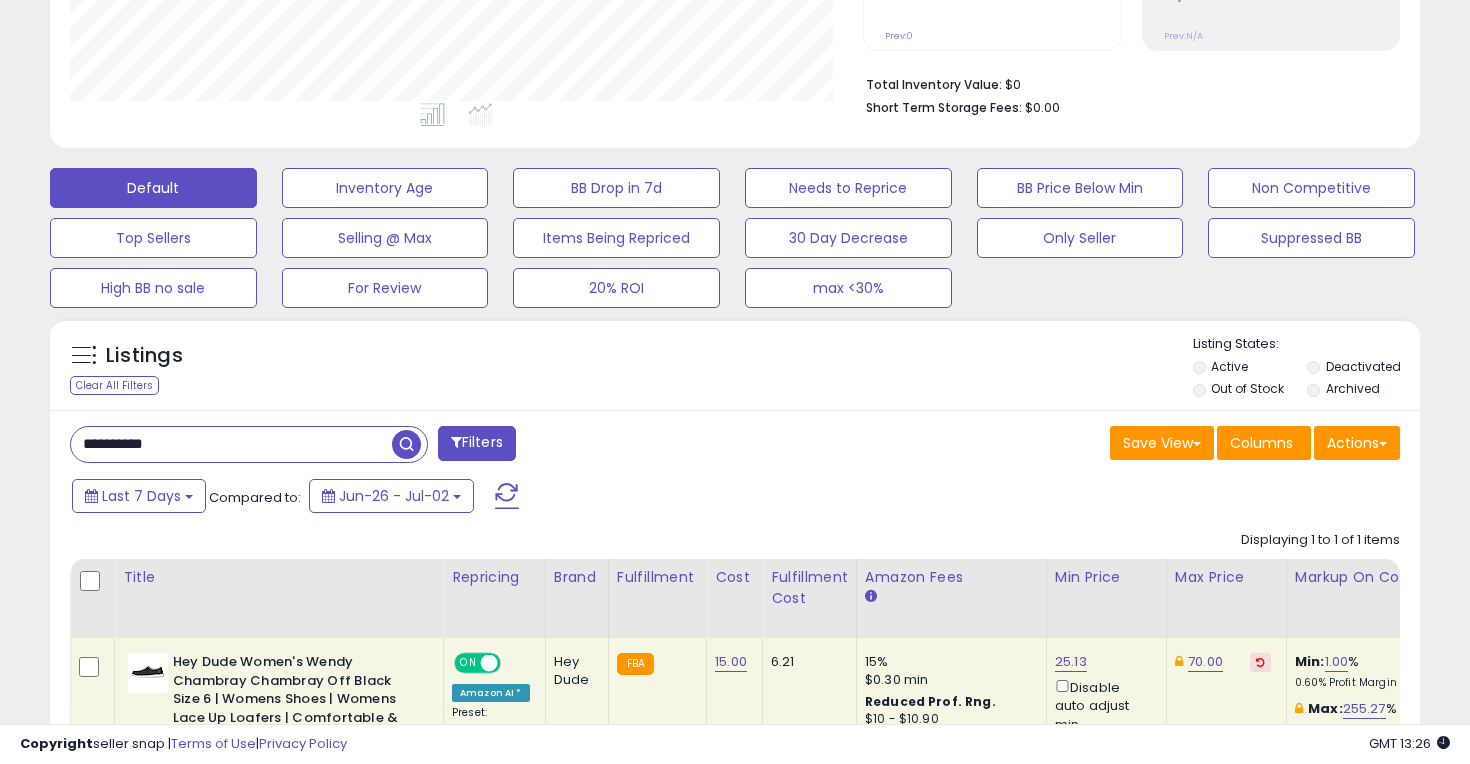 click on "**********" at bounding box center [231, 444] 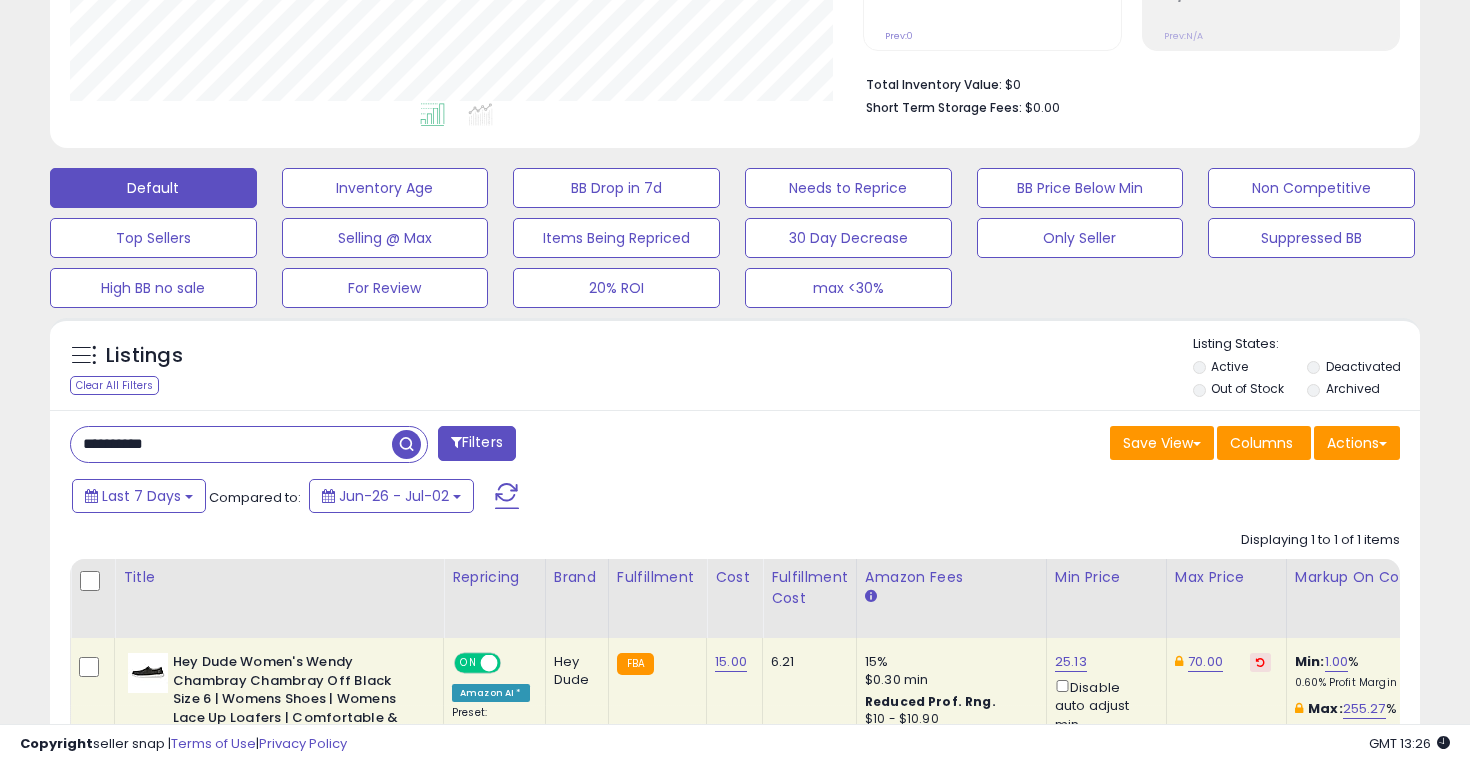 paste 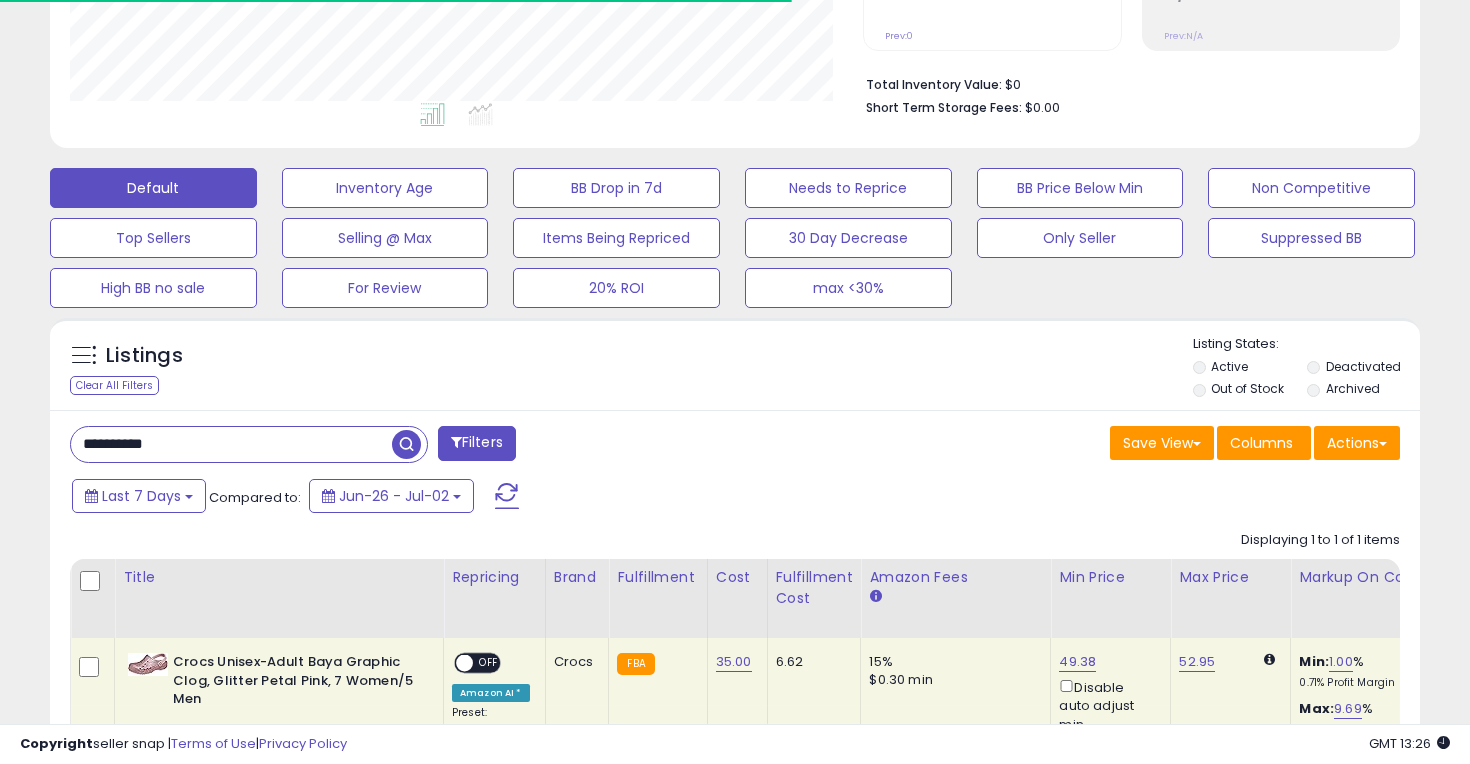 scroll, scrollTop: 646, scrollLeft: 0, axis: vertical 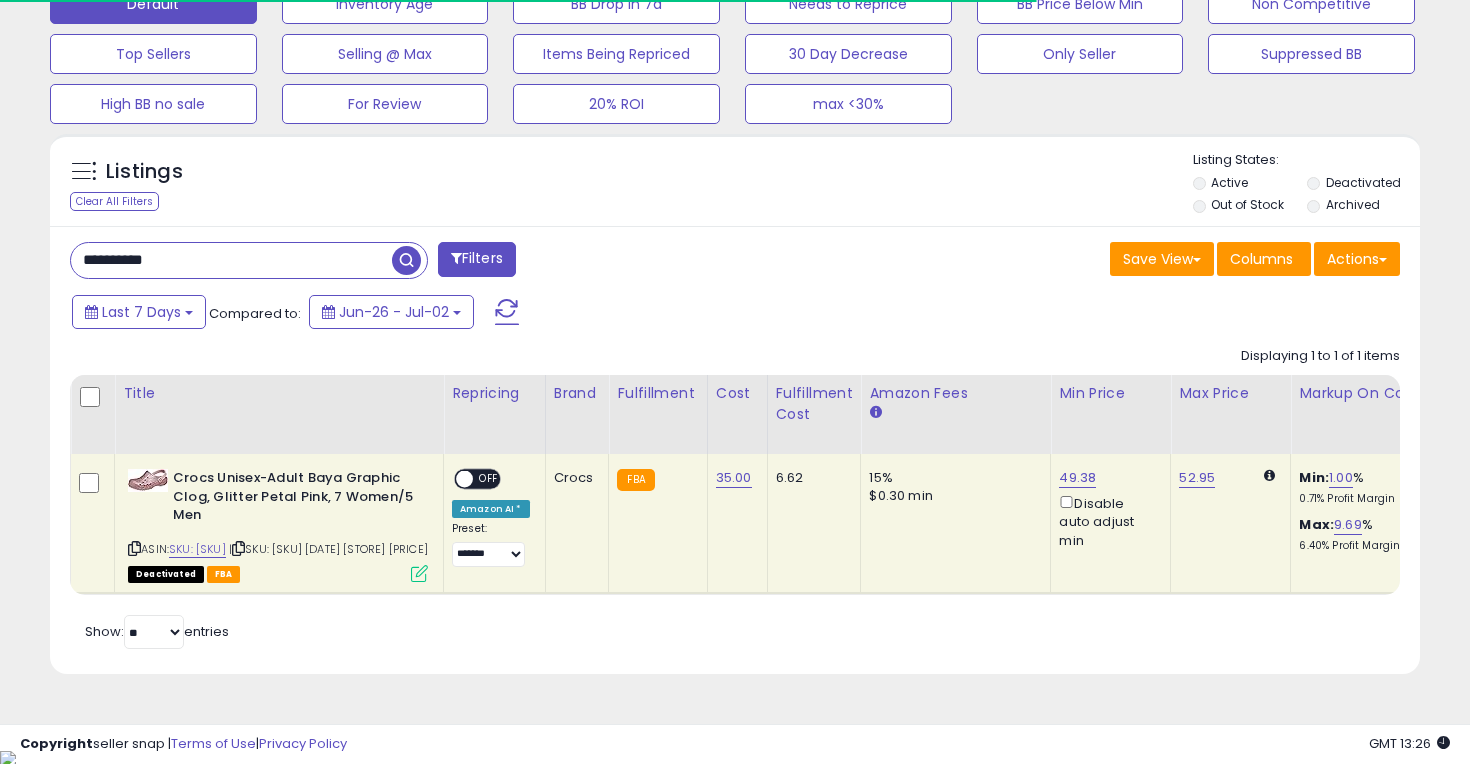click on "52.95" 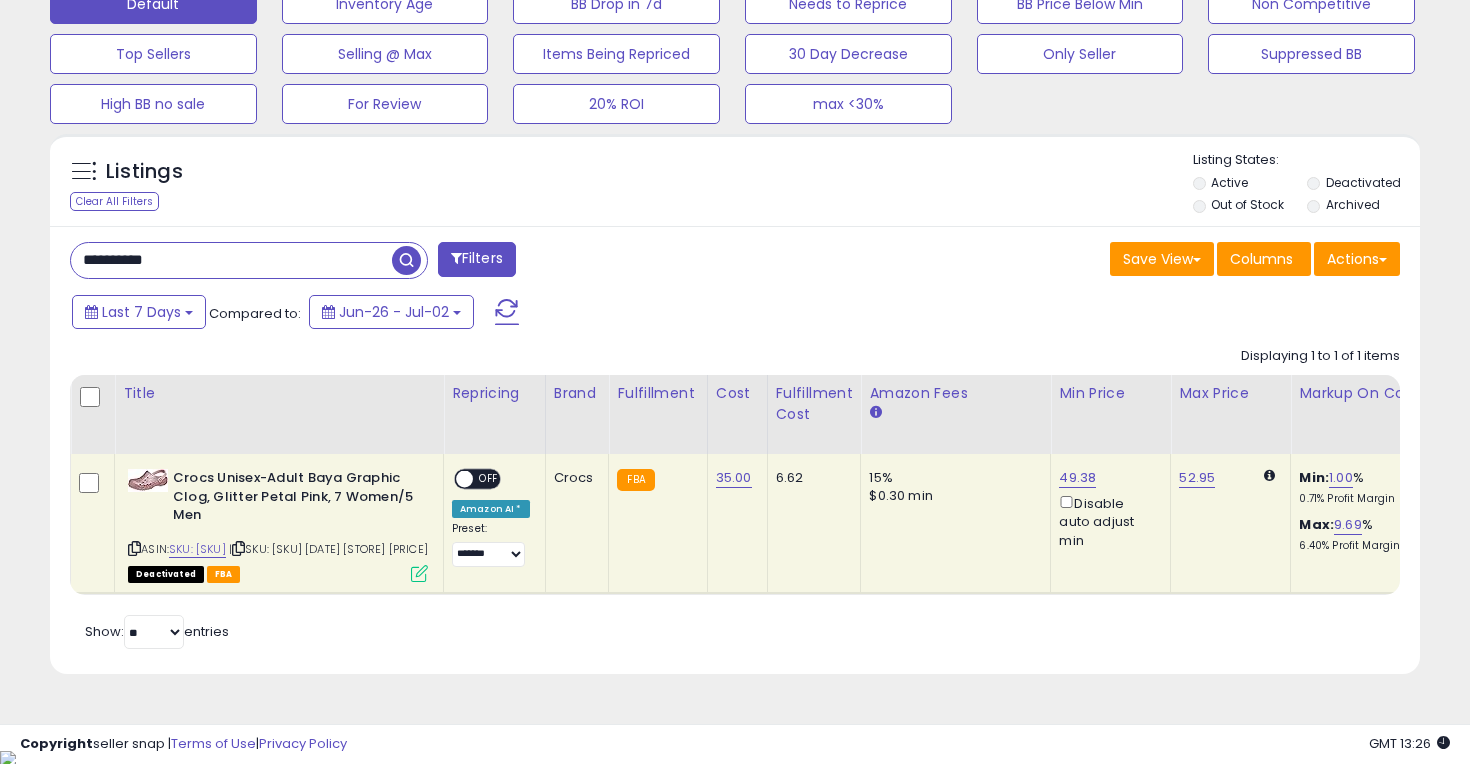 scroll, scrollTop: 999590, scrollLeft: 999206, axis: both 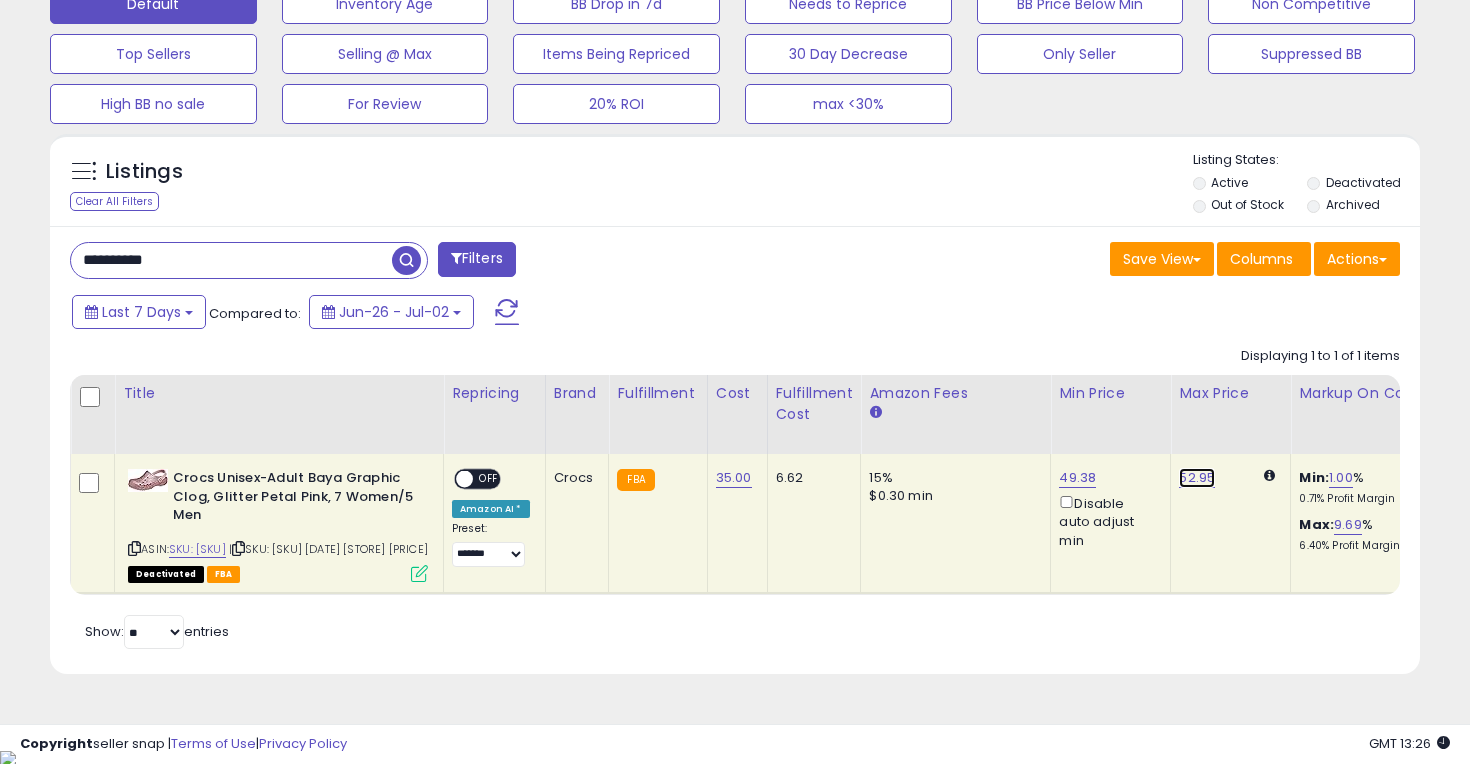 click on "52.95" at bounding box center (1197, 478) 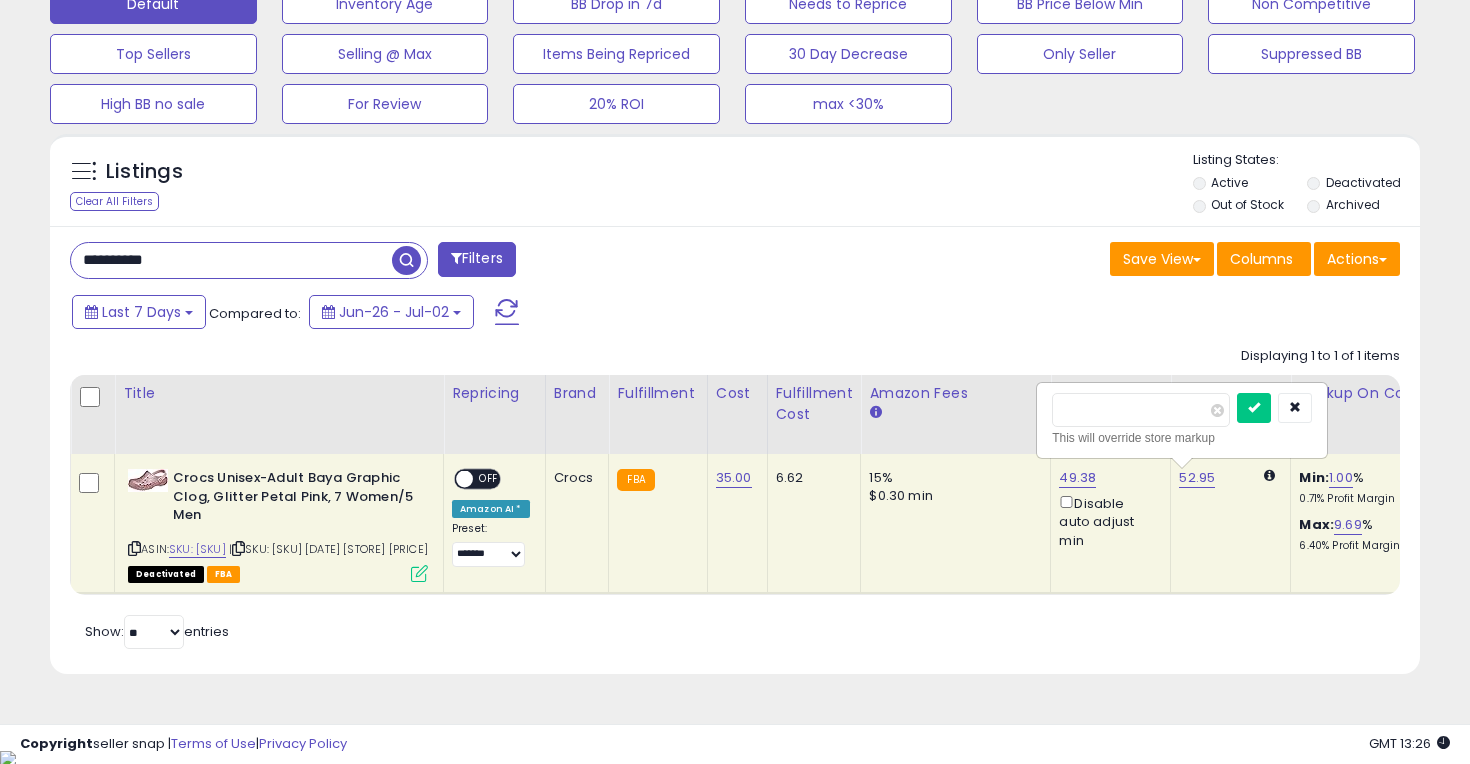 drag, startPoint x: 1129, startPoint y: 399, endPoint x: 1004, endPoint y: 415, distance: 126.01984 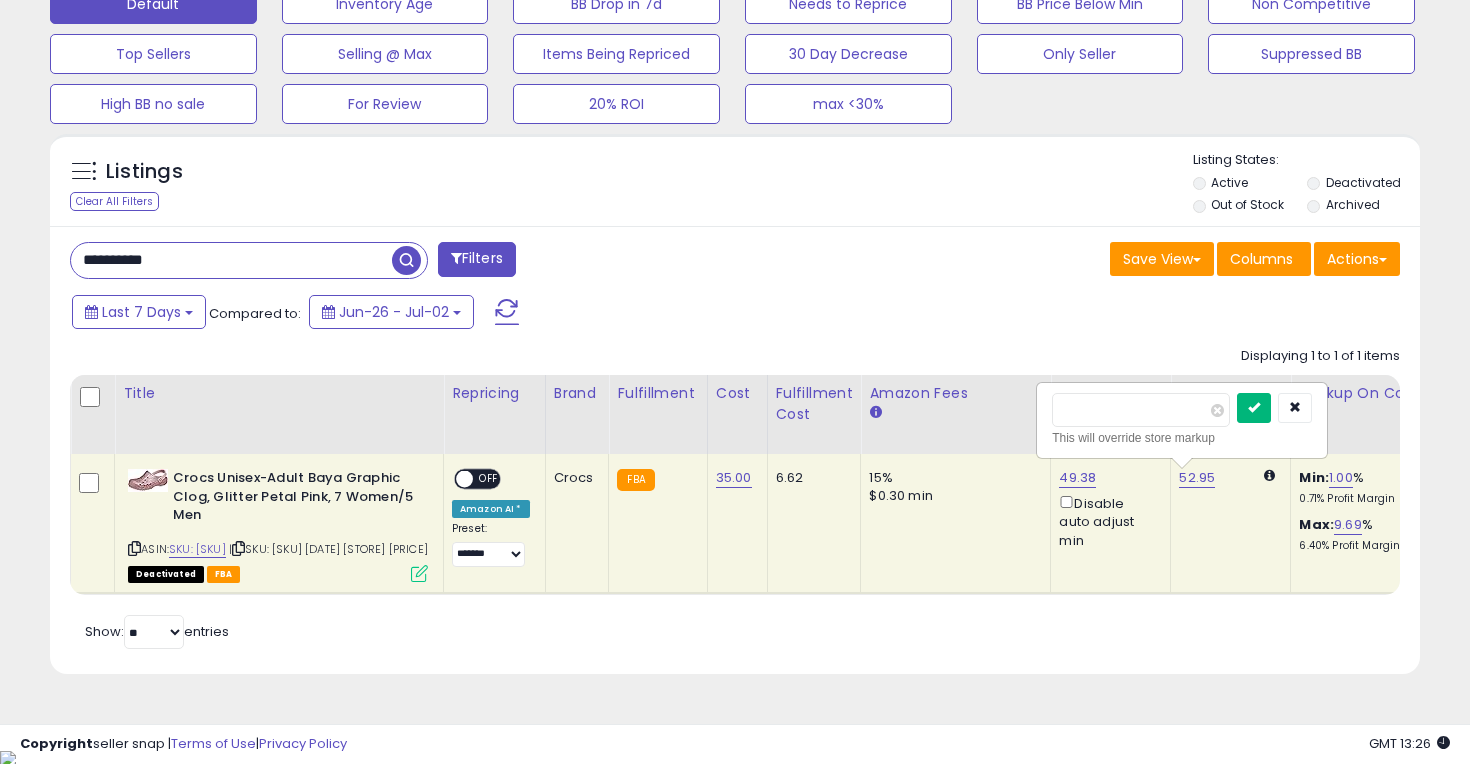 type on "*****" 